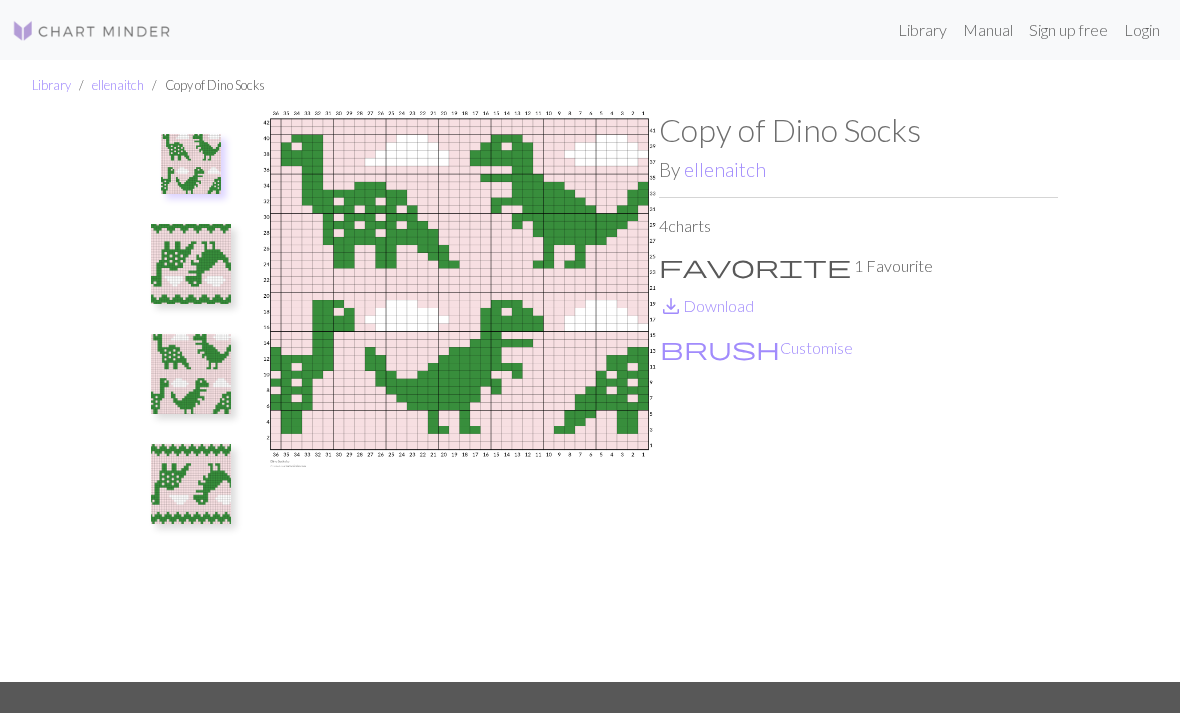 scroll, scrollTop: 0, scrollLeft: 0, axis: both 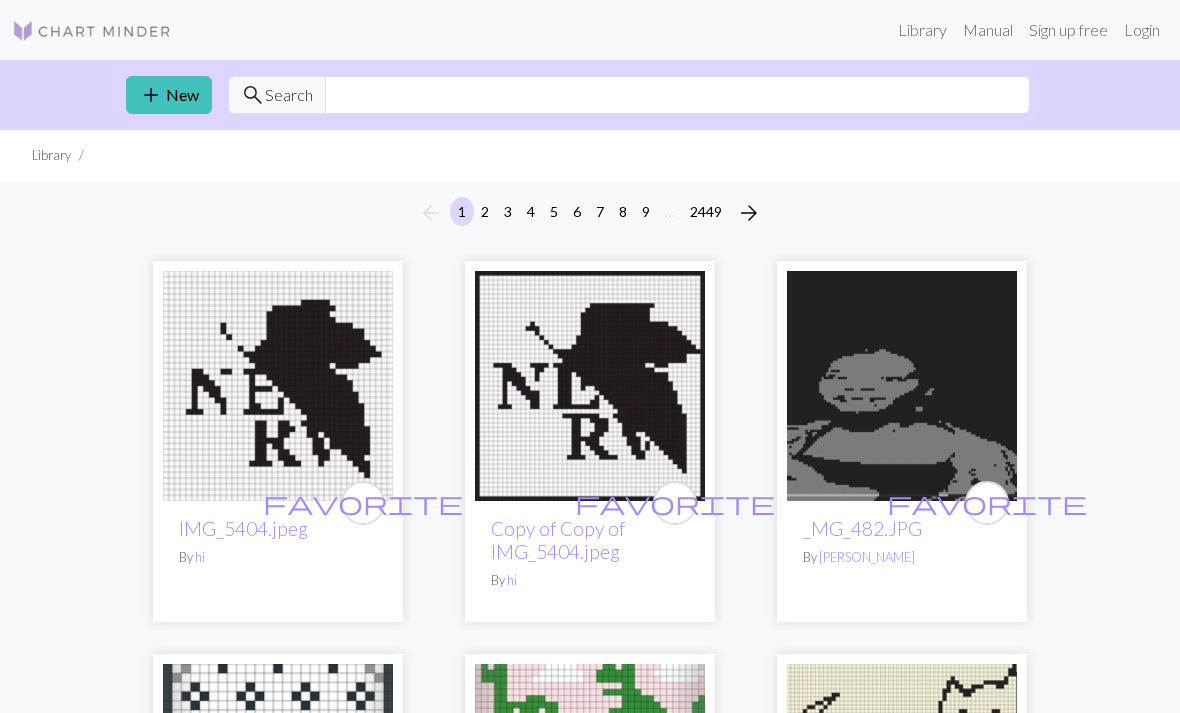 click on "Login" at bounding box center [1142, 30] 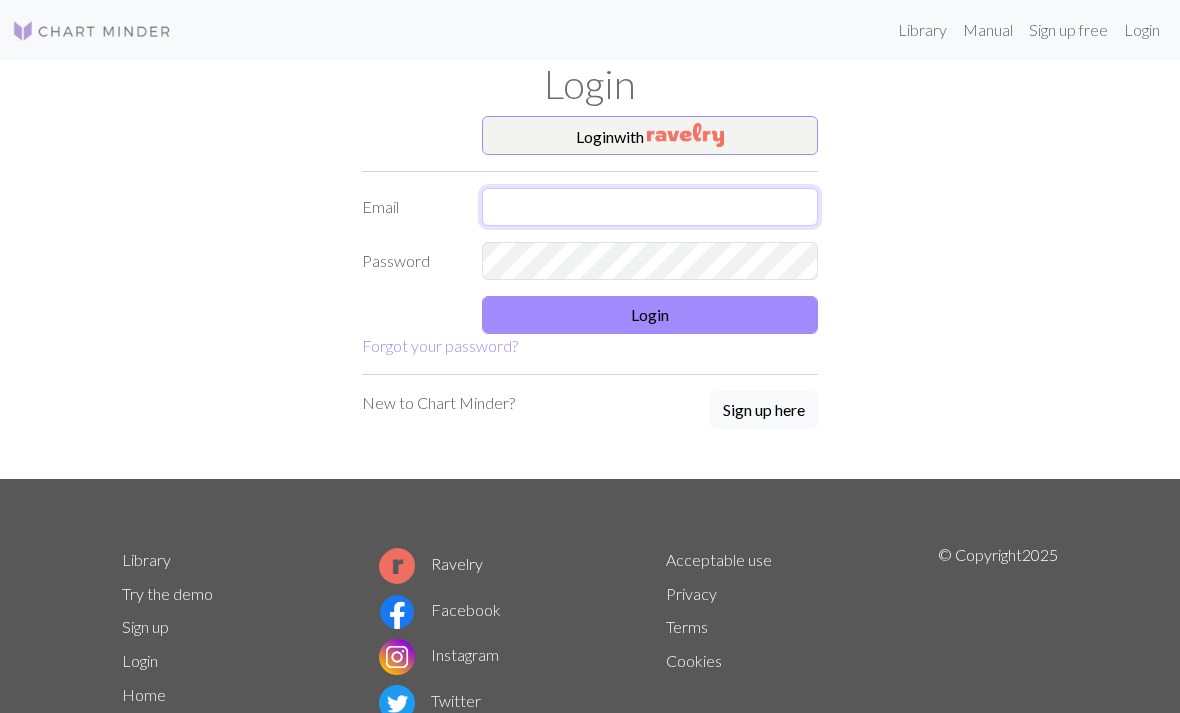 click at bounding box center [650, 207] 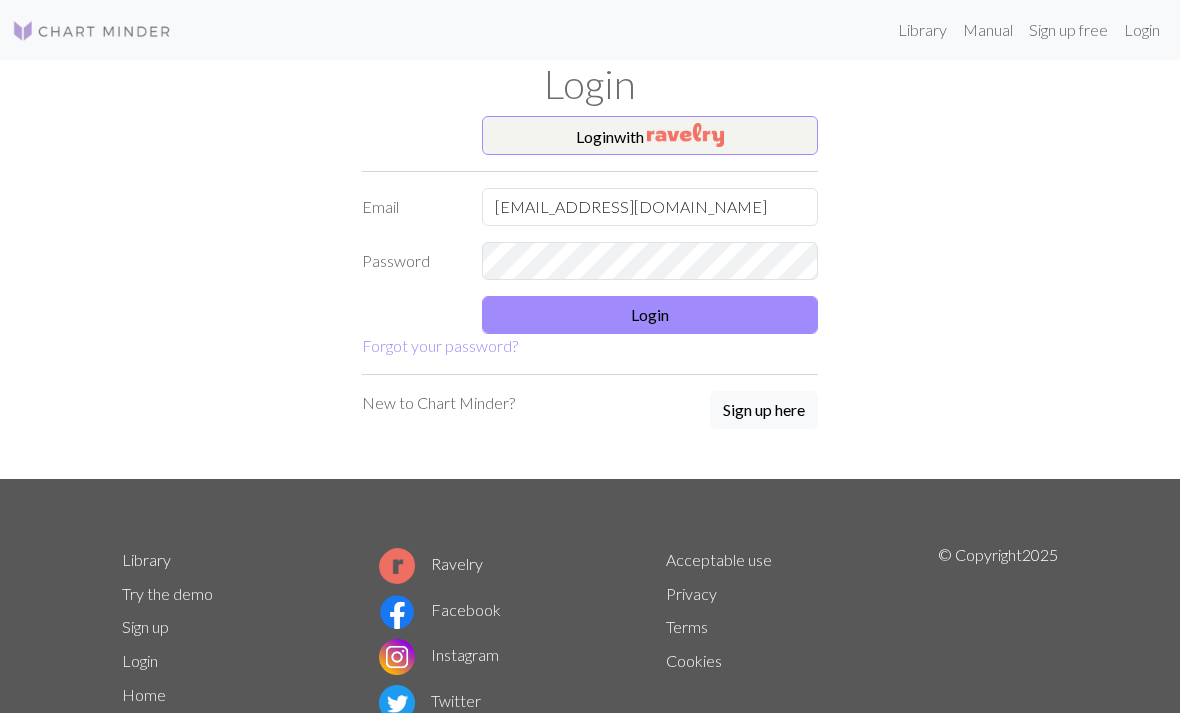 click on "Login" at bounding box center [650, 315] 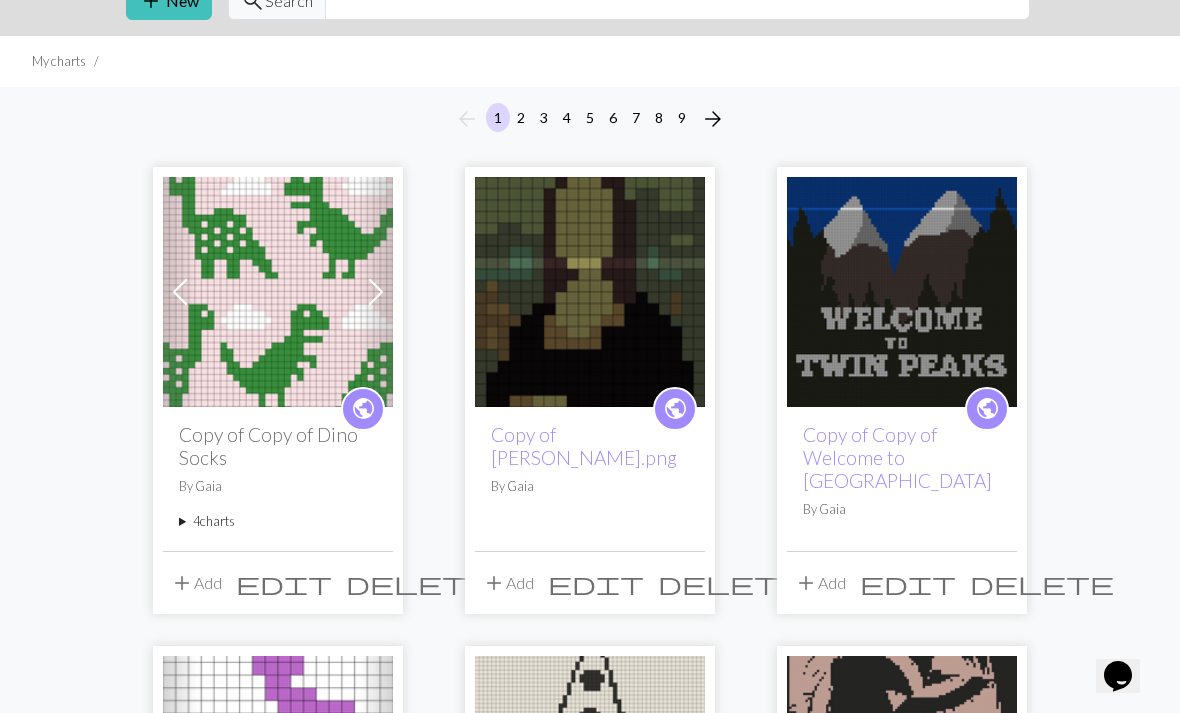 scroll, scrollTop: 0, scrollLeft: 0, axis: both 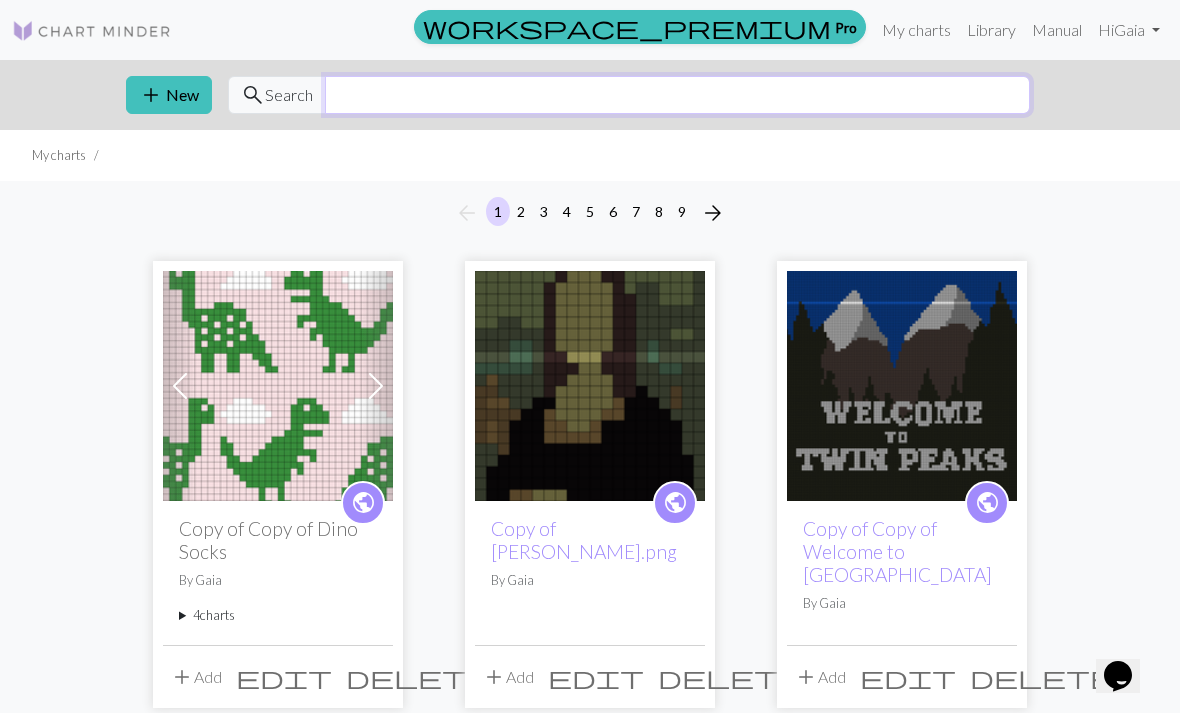 click at bounding box center [677, 95] 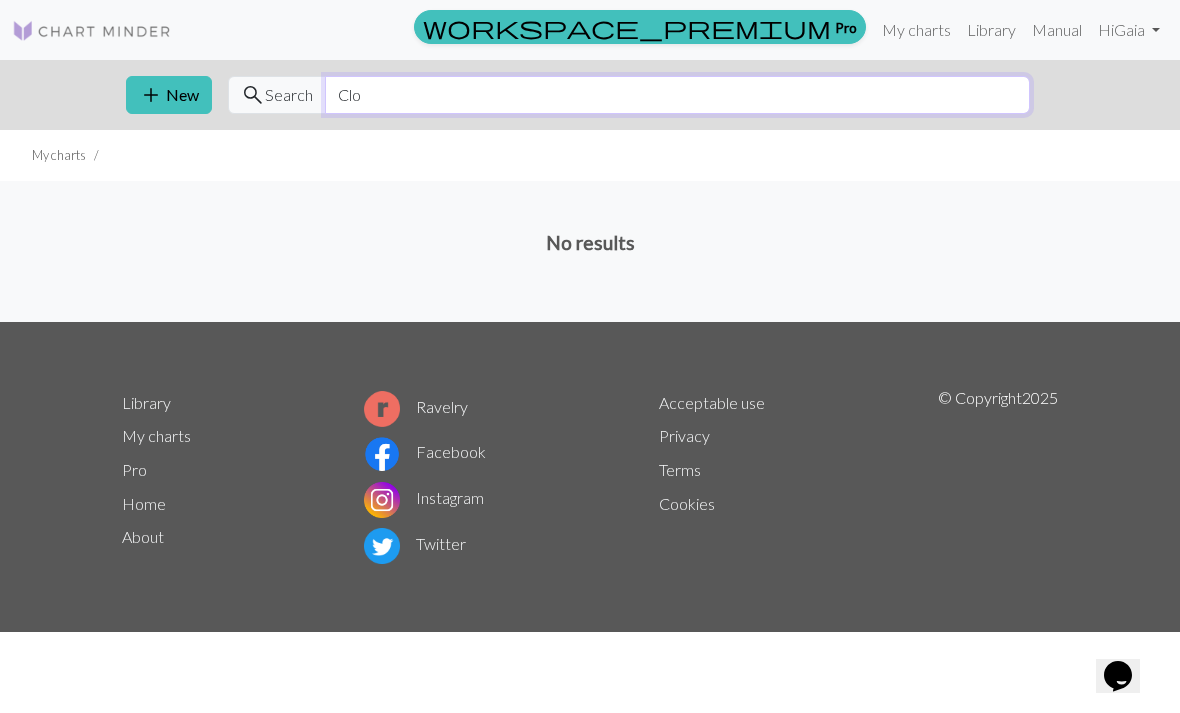 type on "Clo" 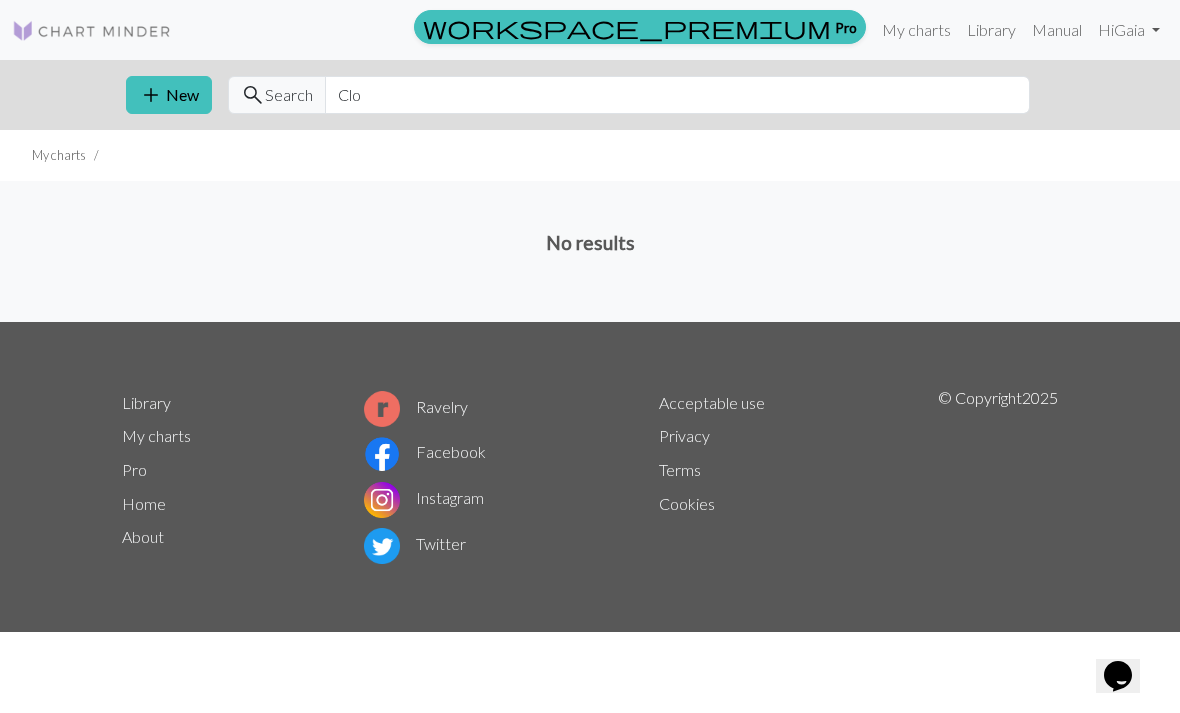 click on "No results" at bounding box center (590, 251) 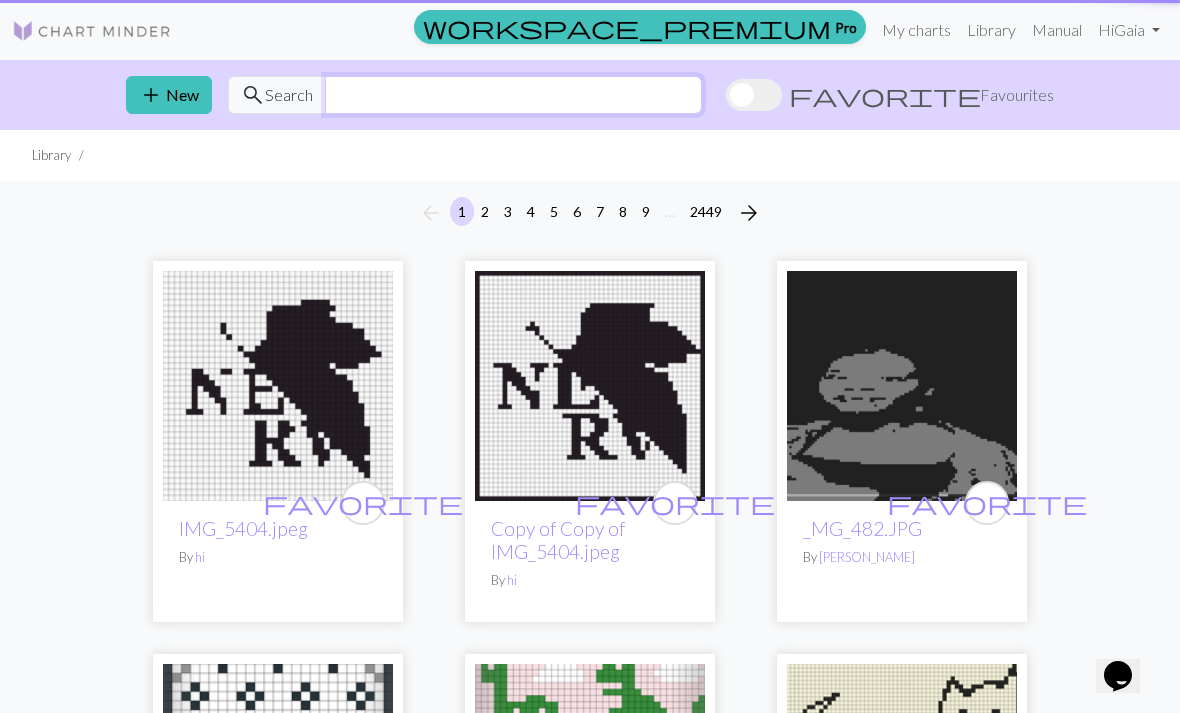 click at bounding box center [513, 95] 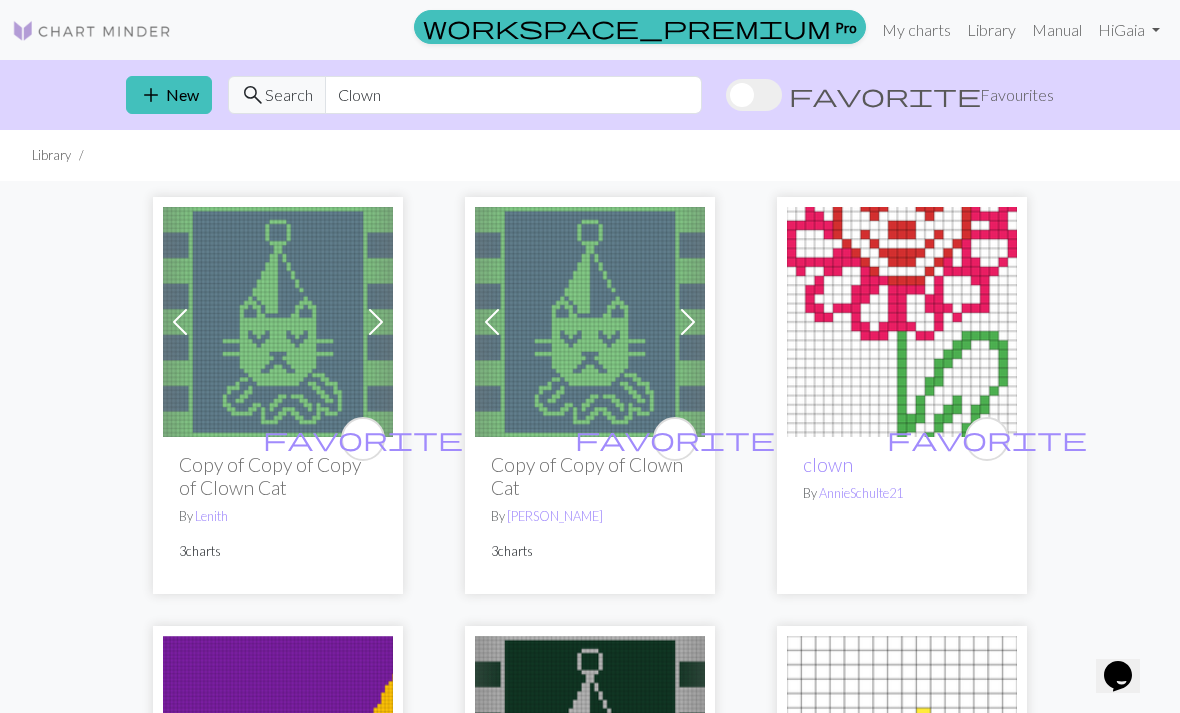 click on "Library" at bounding box center (590, 155) 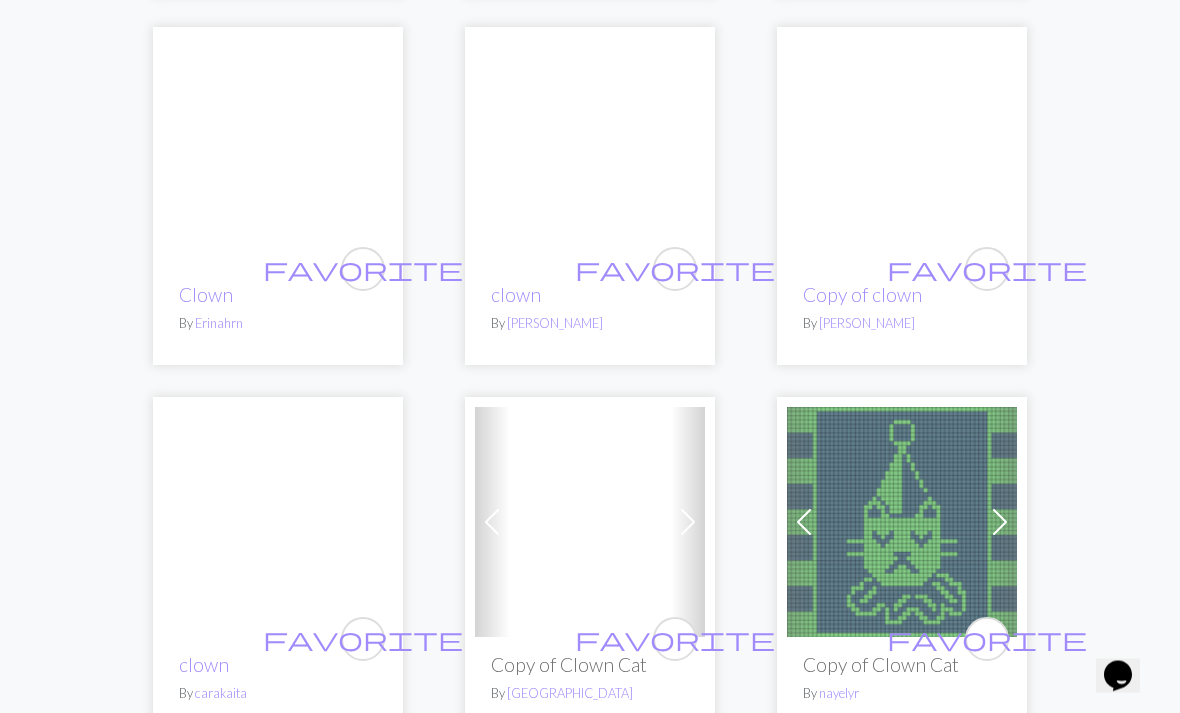 scroll, scrollTop: 2810, scrollLeft: 0, axis: vertical 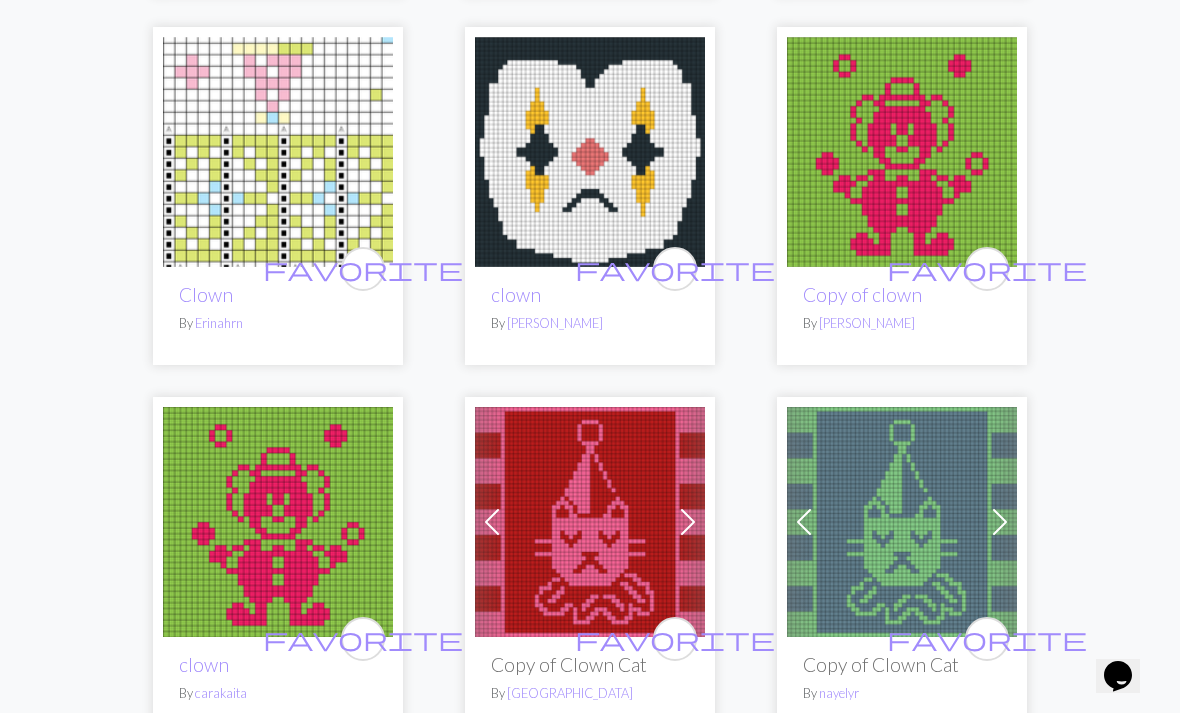 click on "favorite" at bounding box center (675, 269) 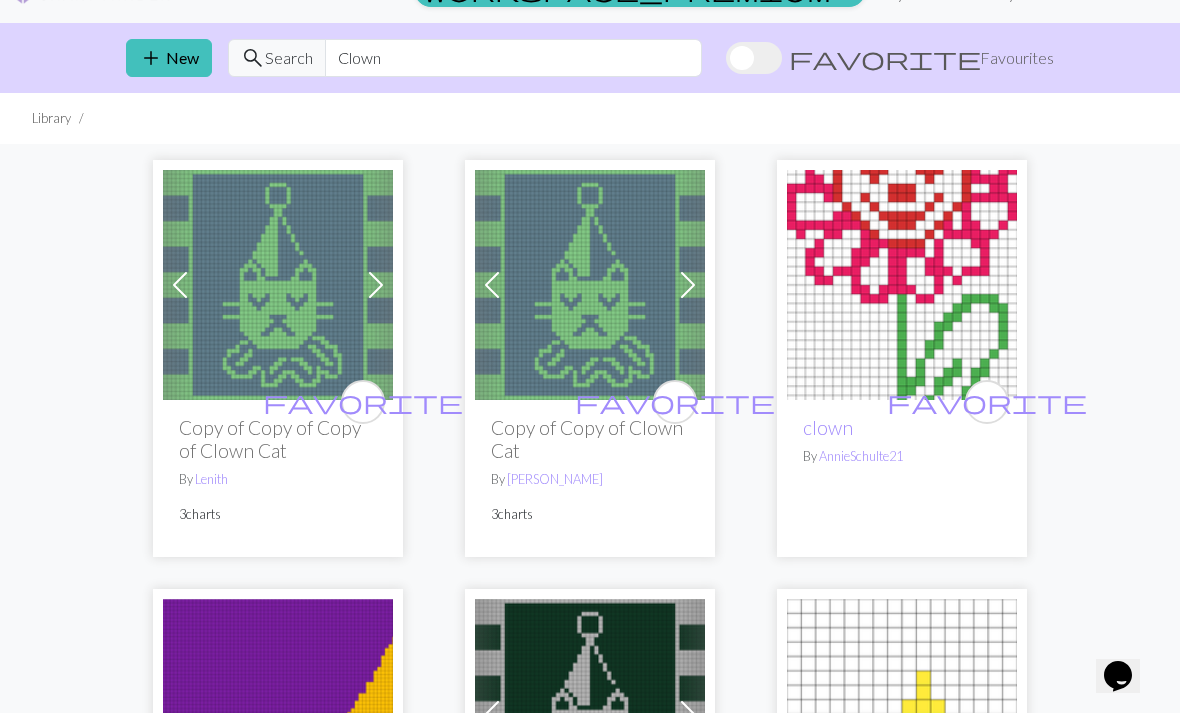 scroll, scrollTop: 0, scrollLeft: 0, axis: both 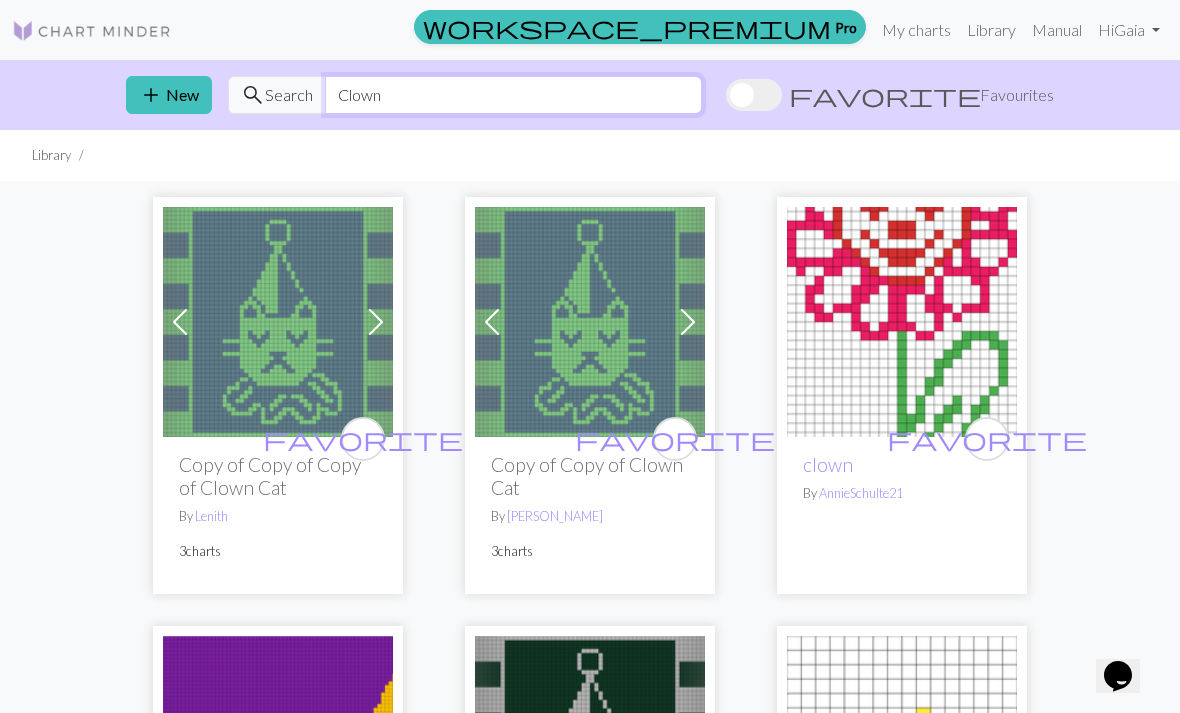 click on "Clown" at bounding box center (513, 95) 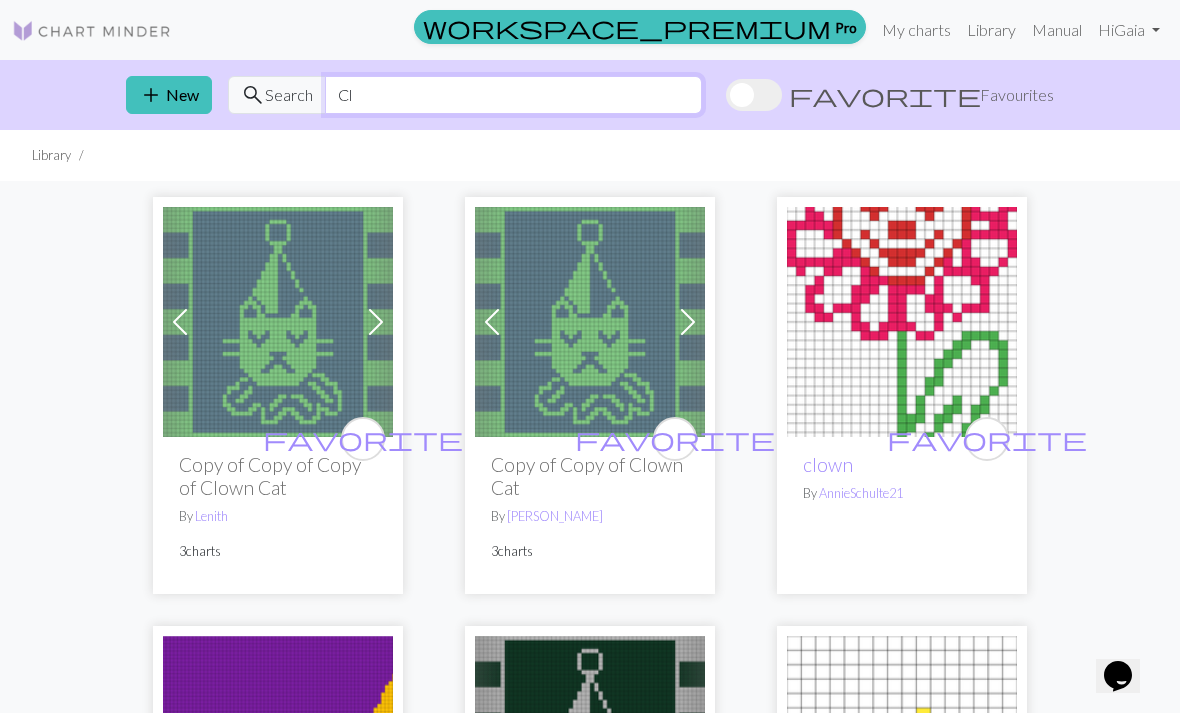 type on "C" 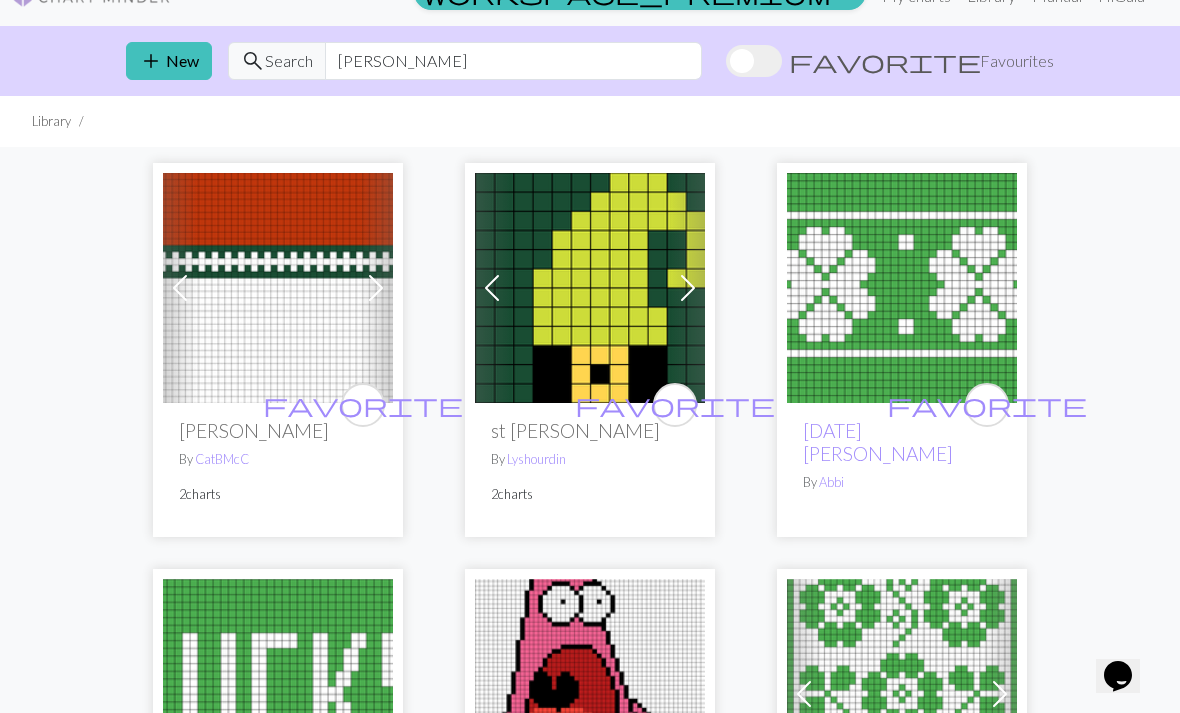 scroll, scrollTop: 0, scrollLeft: 0, axis: both 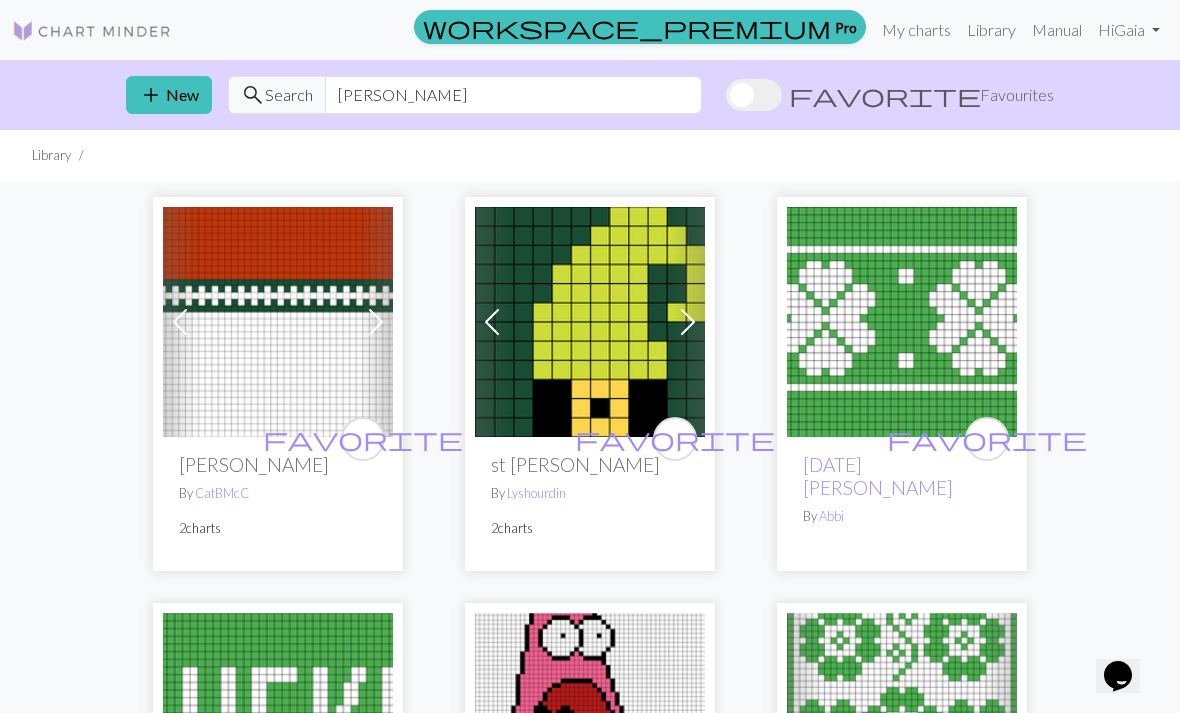 click on "Library" at bounding box center [991, 30] 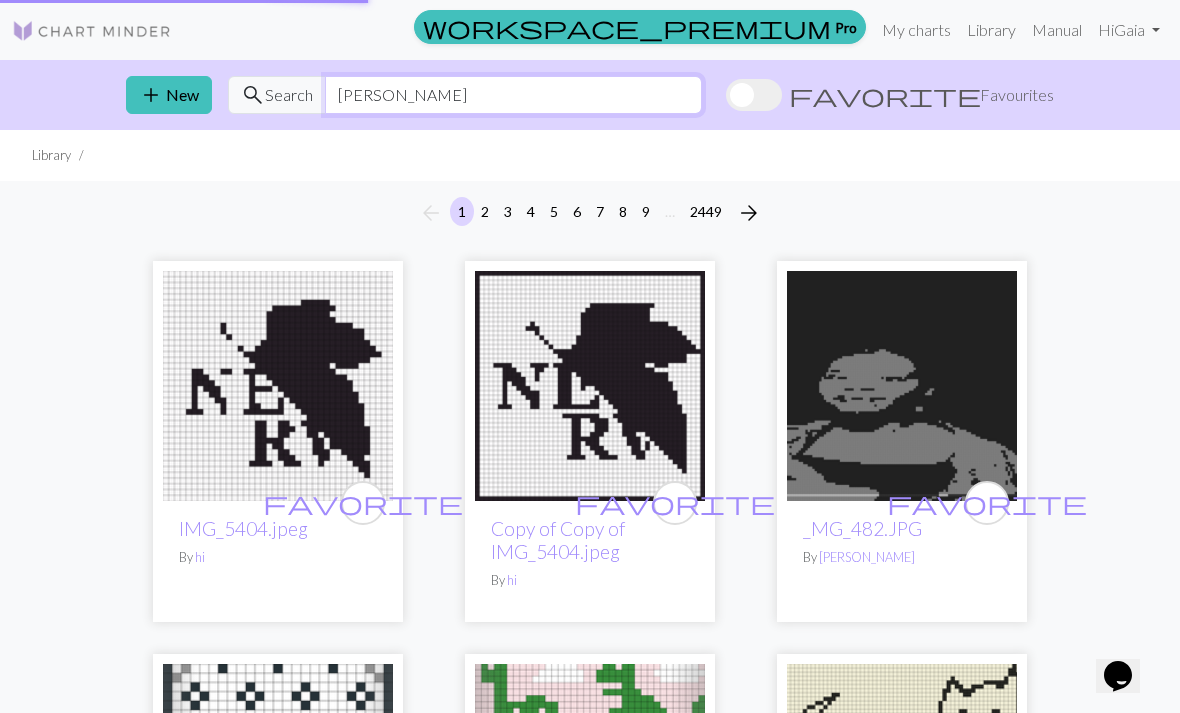 click on "[PERSON_NAME]" at bounding box center [513, 95] 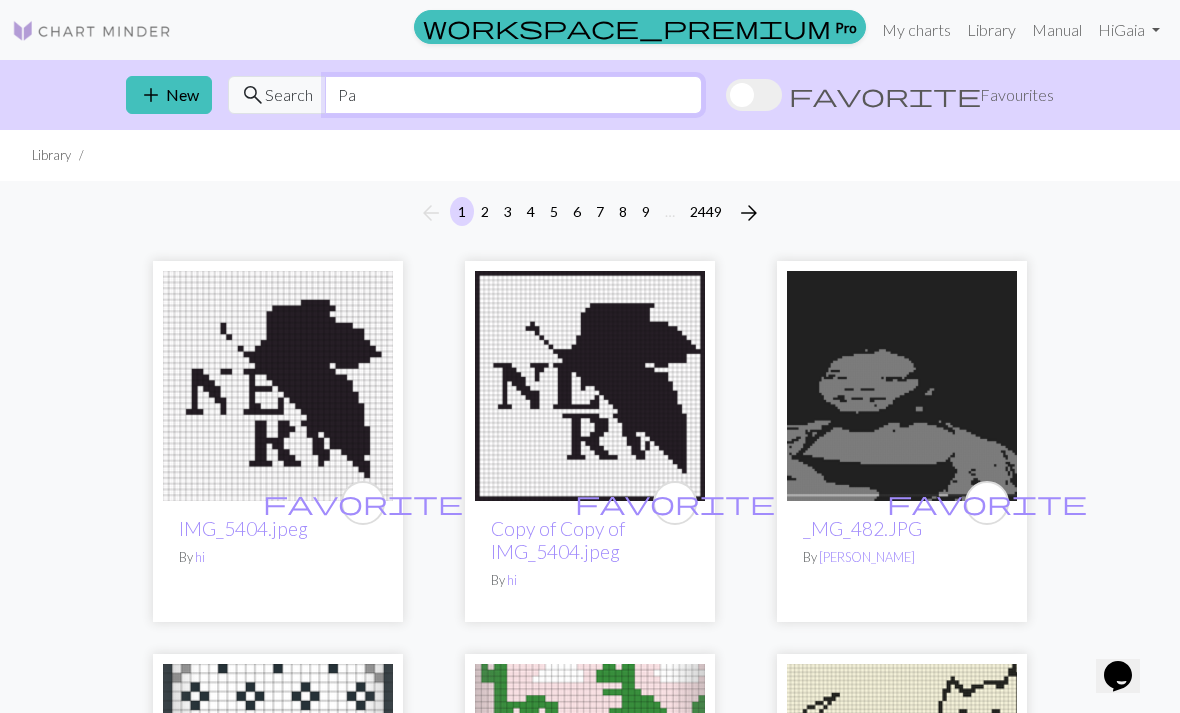 type on "P" 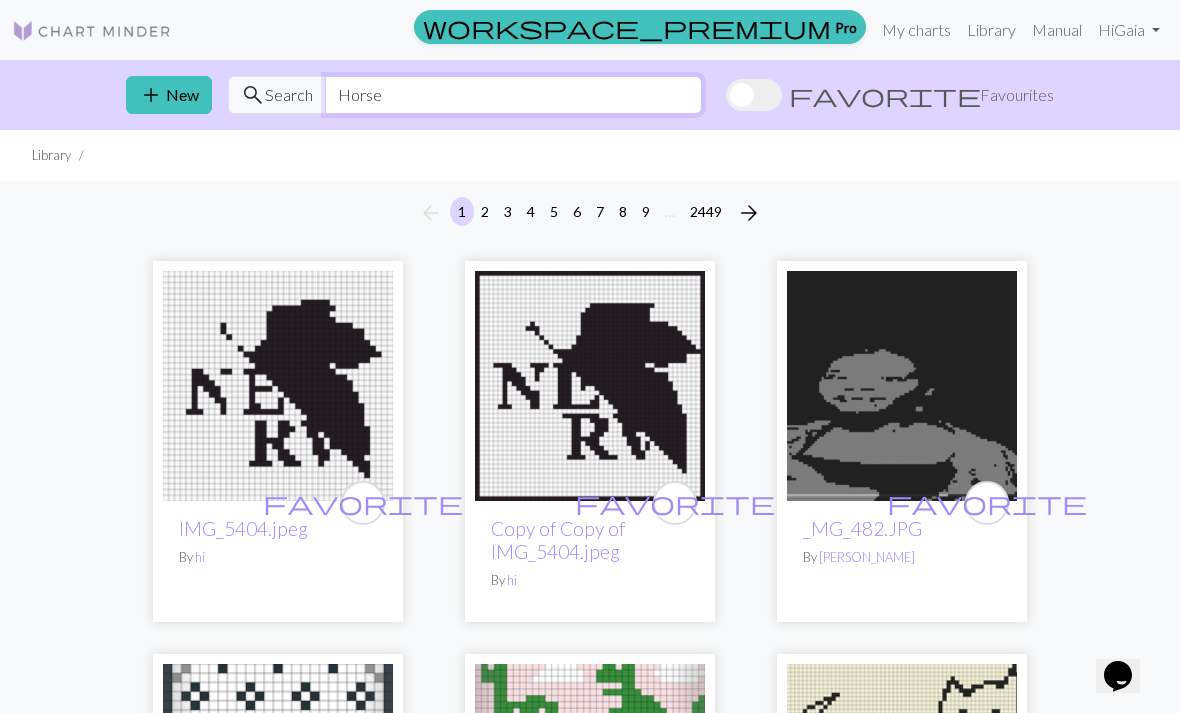 type on "Horse" 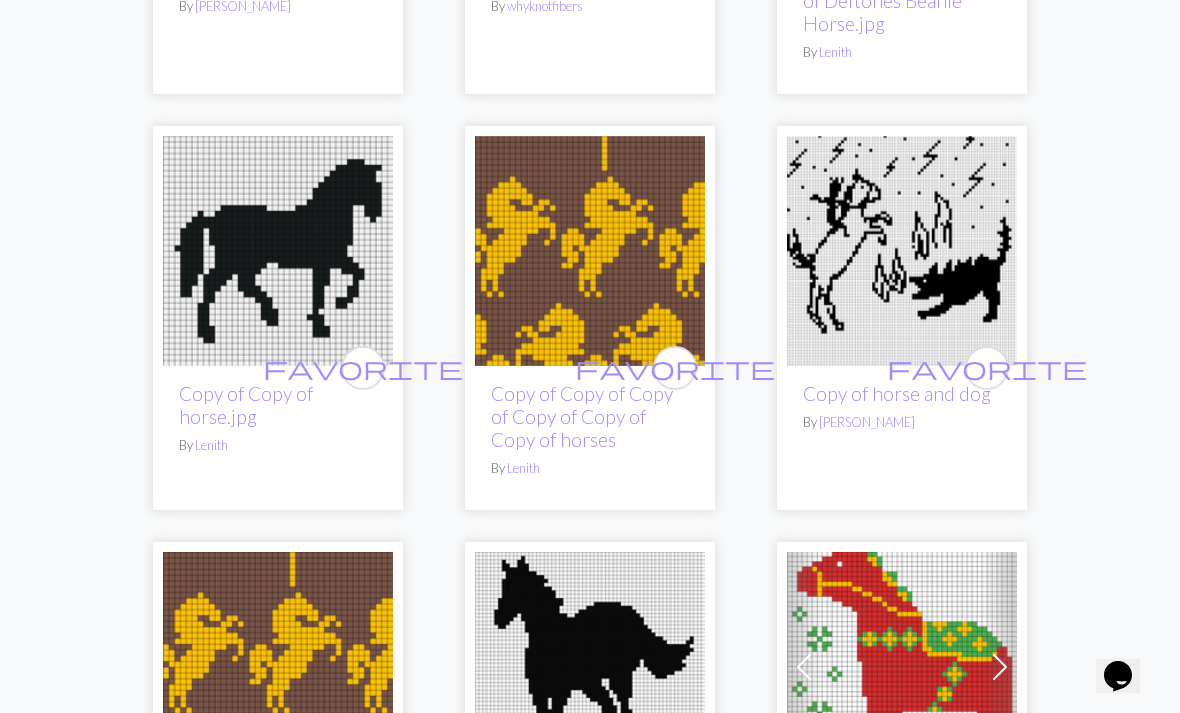 scroll, scrollTop: 3652, scrollLeft: 0, axis: vertical 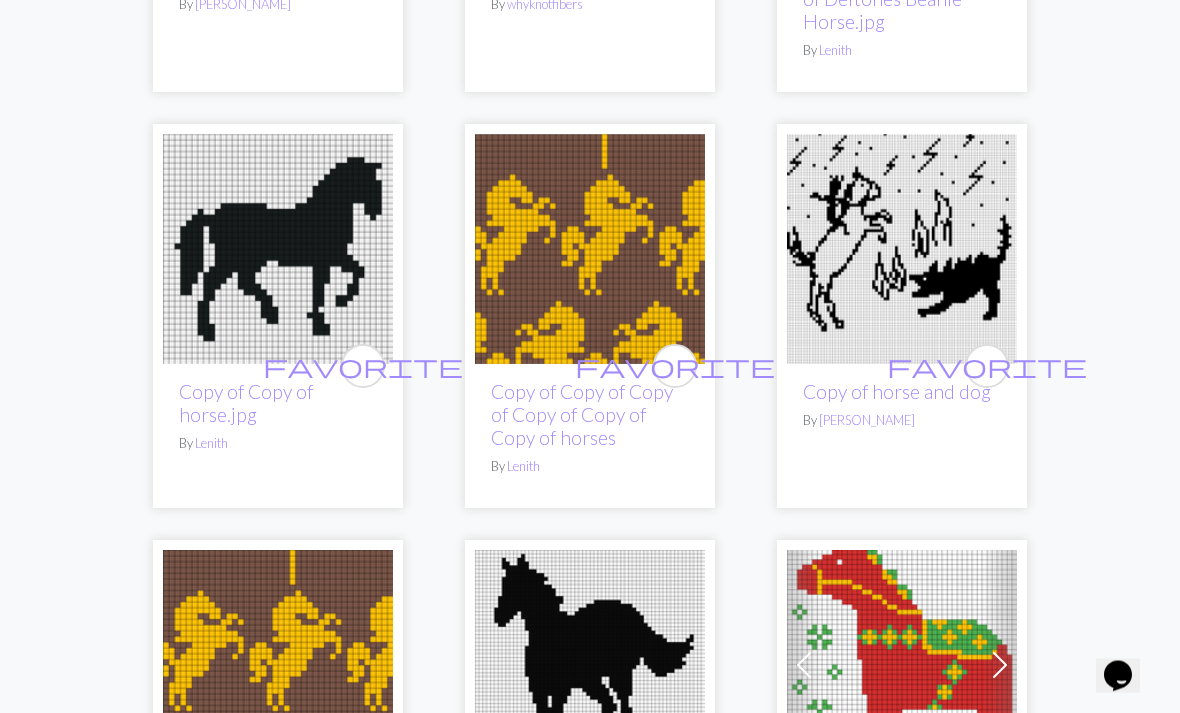 click on "favorite" at bounding box center (987, 366) 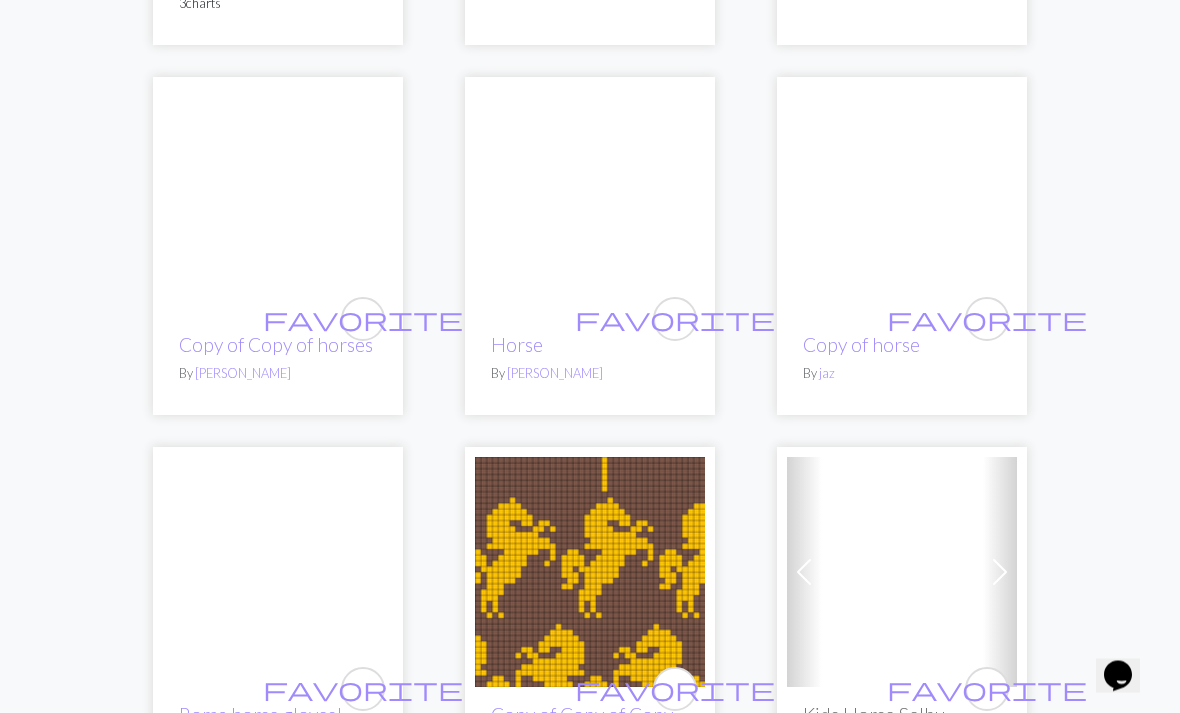 scroll, scrollTop: 5820, scrollLeft: 0, axis: vertical 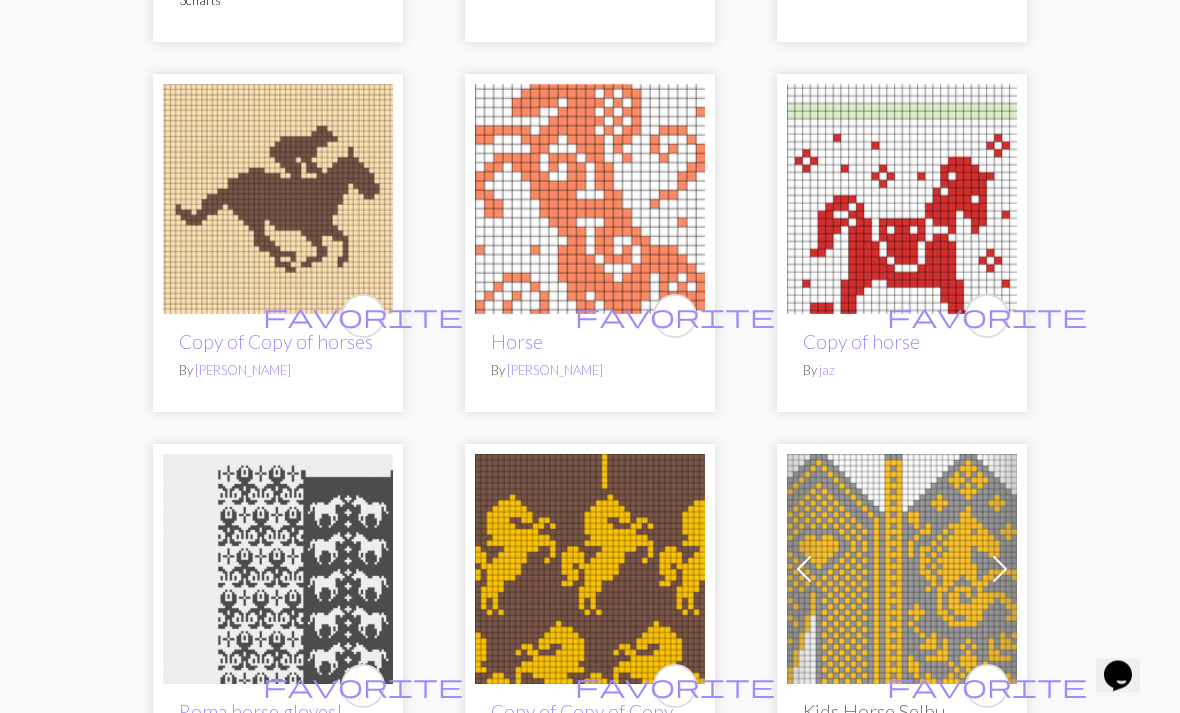 click on "favorite" at bounding box center [363, 316] 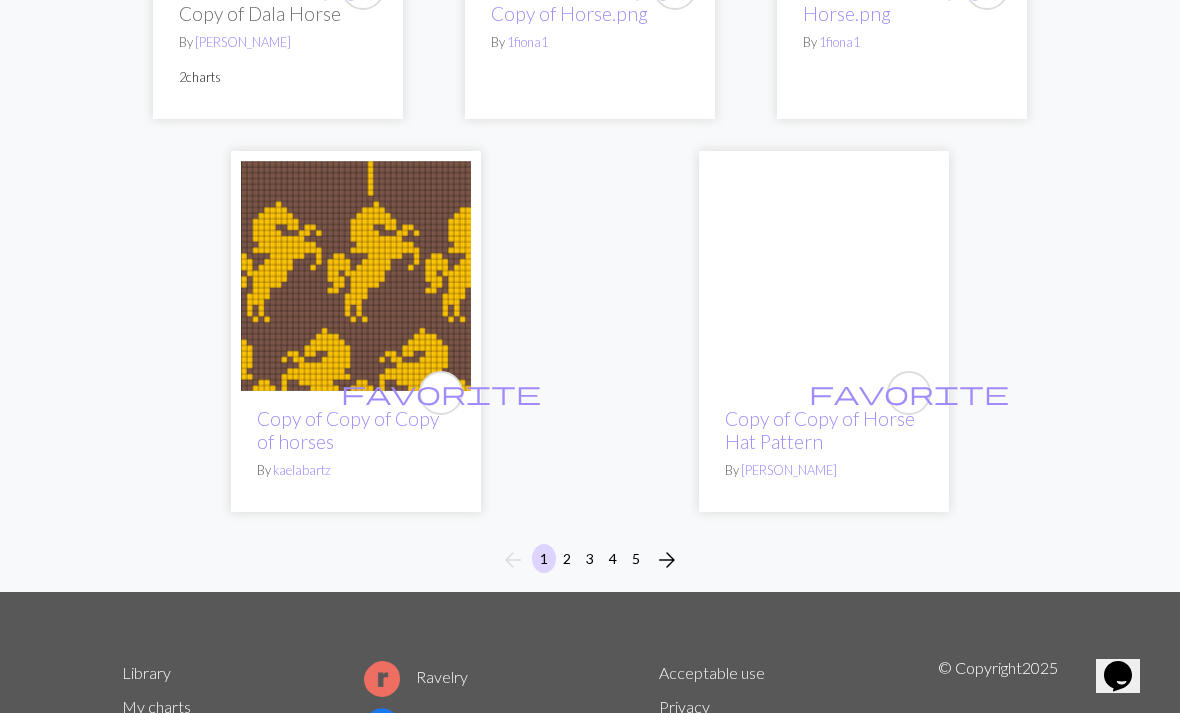 scroll, scrollTop: 6951, scrollLeft: 0, axis: vertical 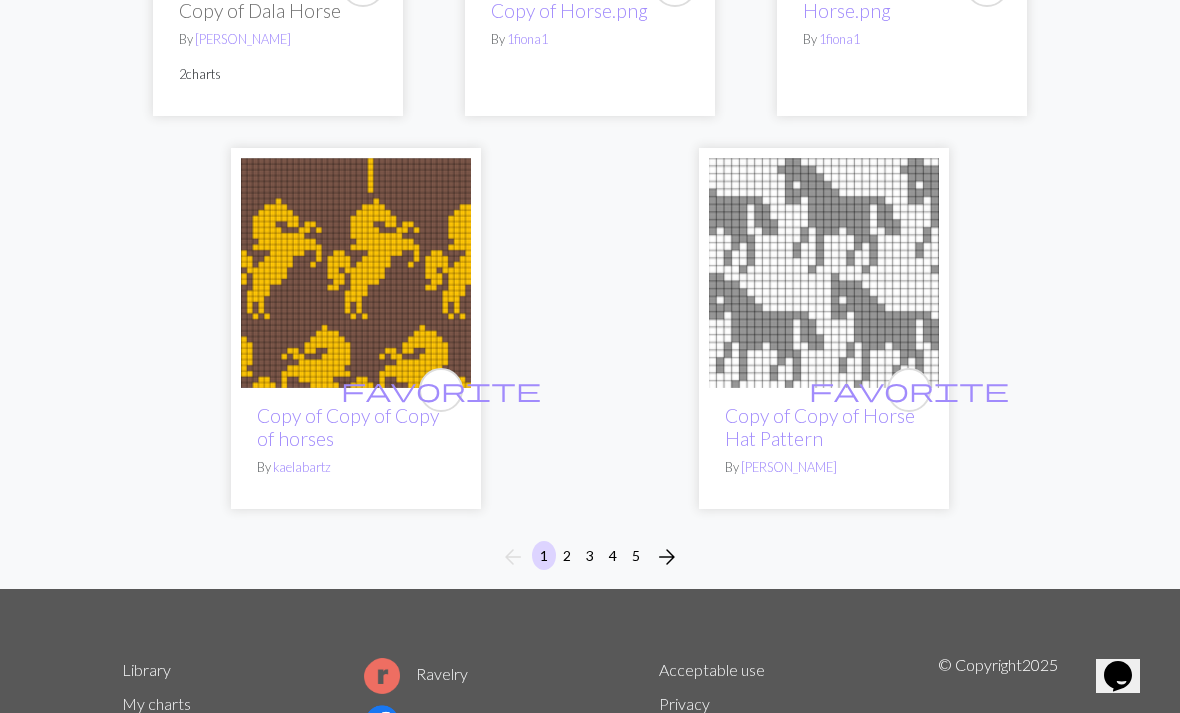 click on "favorite" at bounding box center (909, 390) 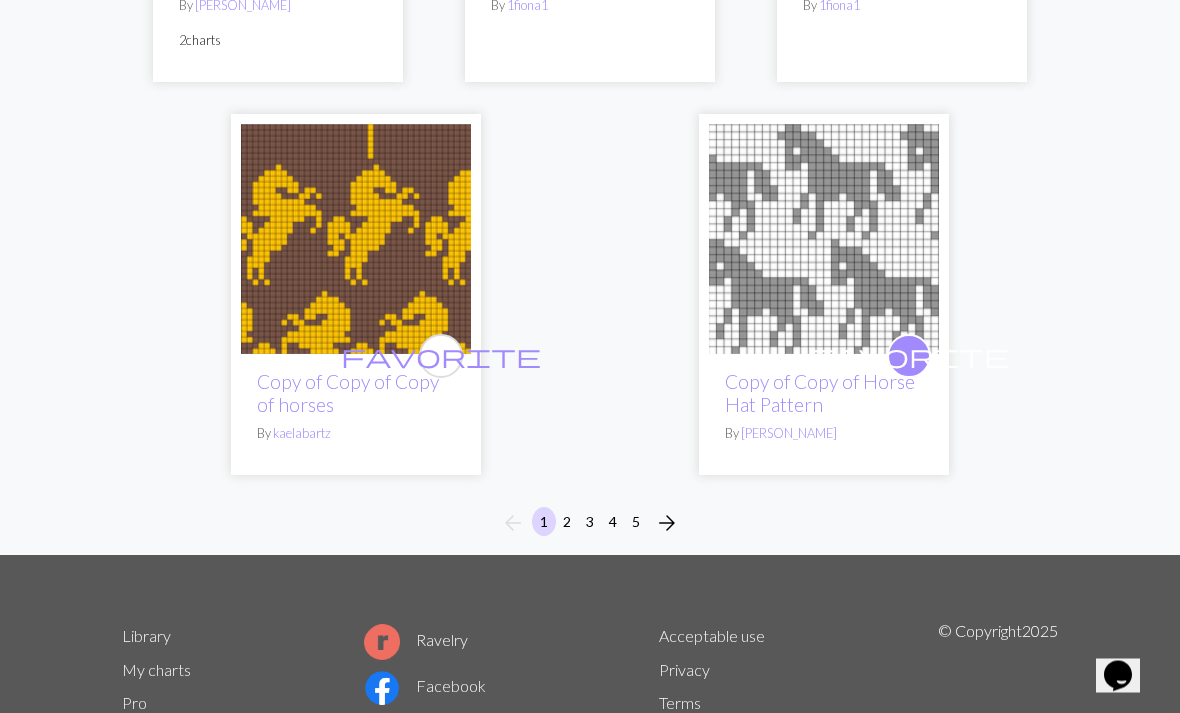 scroll, scrollTop: 7021, scrollLeft: 0, axis: vertical 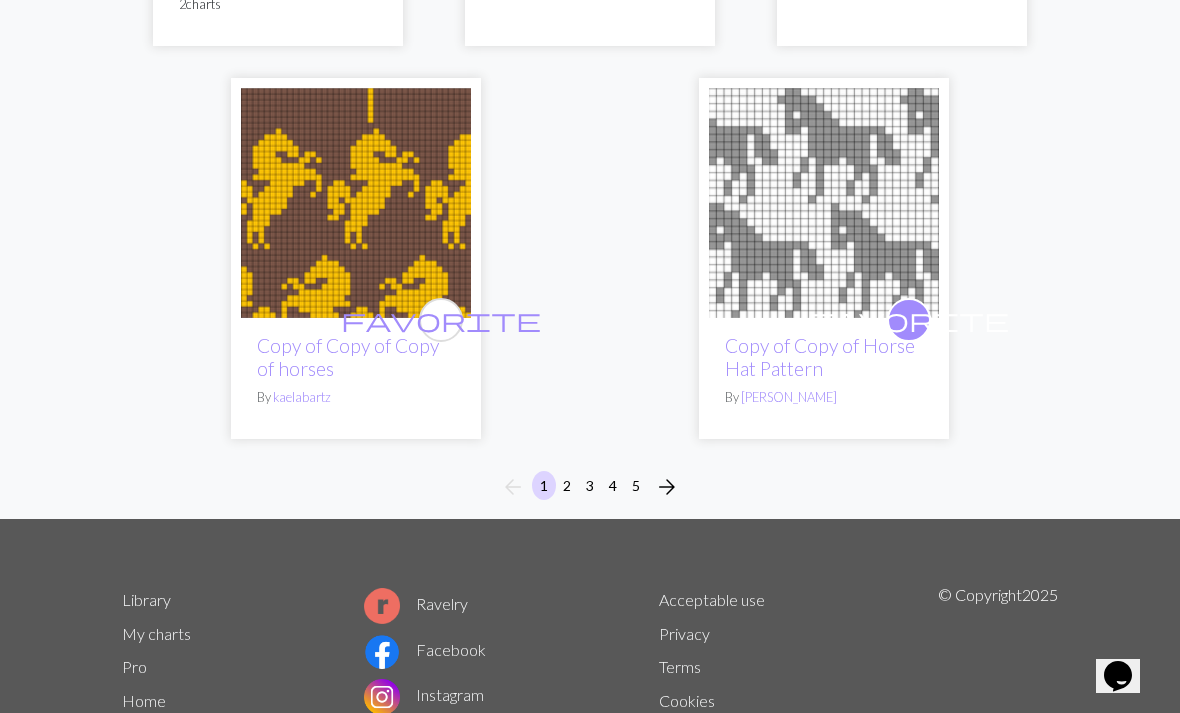 click on "3" at bounding box center (590, 485) 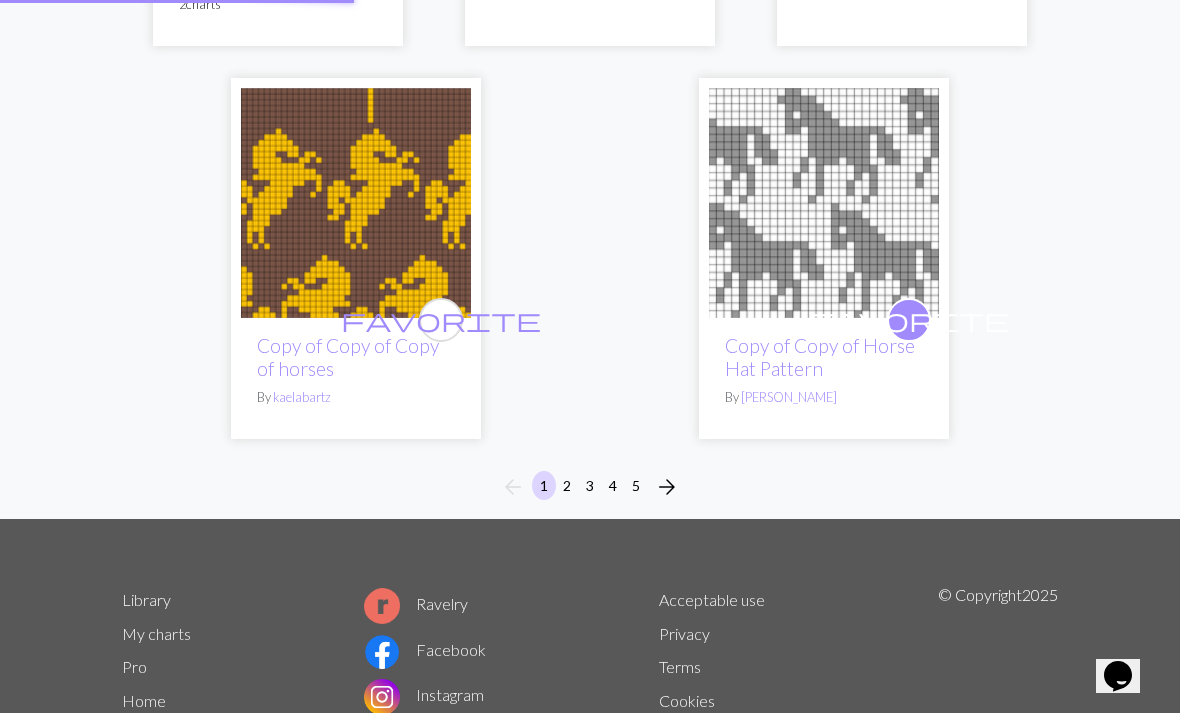 scroll, scrollTop: 0, scrollLeft: 0, axis: both 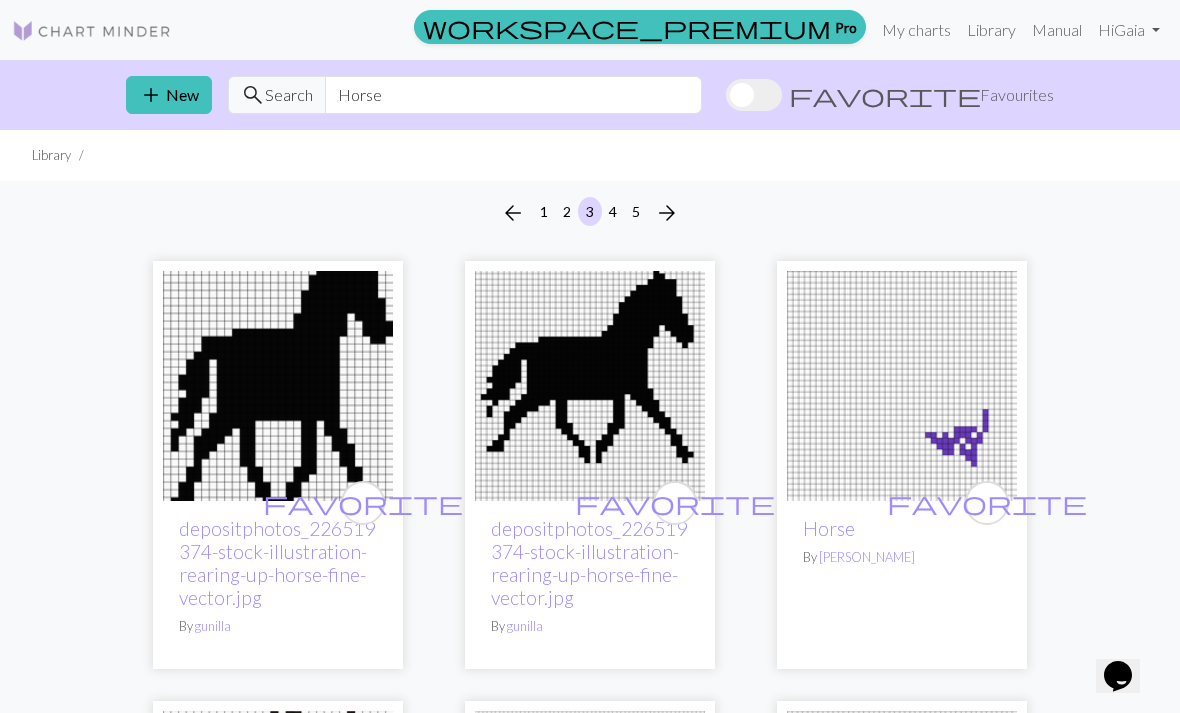 click on "arrow_back 1 2 3 4 5 arrow_forward" at bounding box center [590, 213] 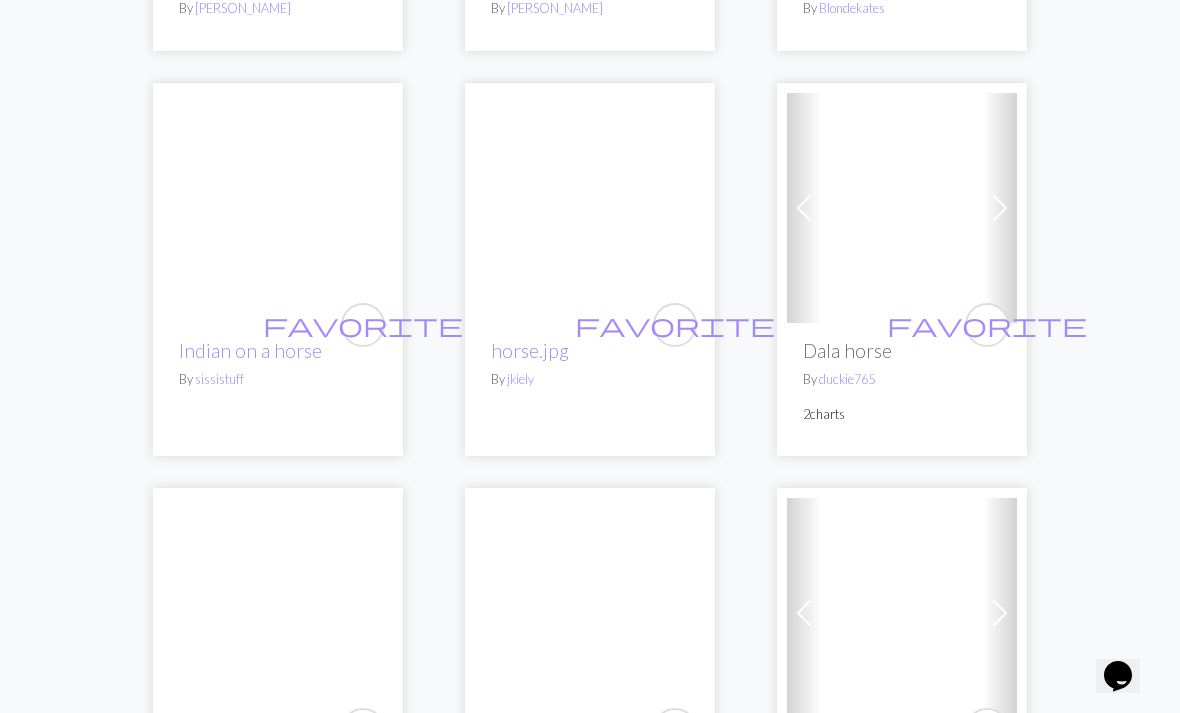 scroll, scrollTop: 4989, scrollLeft: 0, axis: vertical 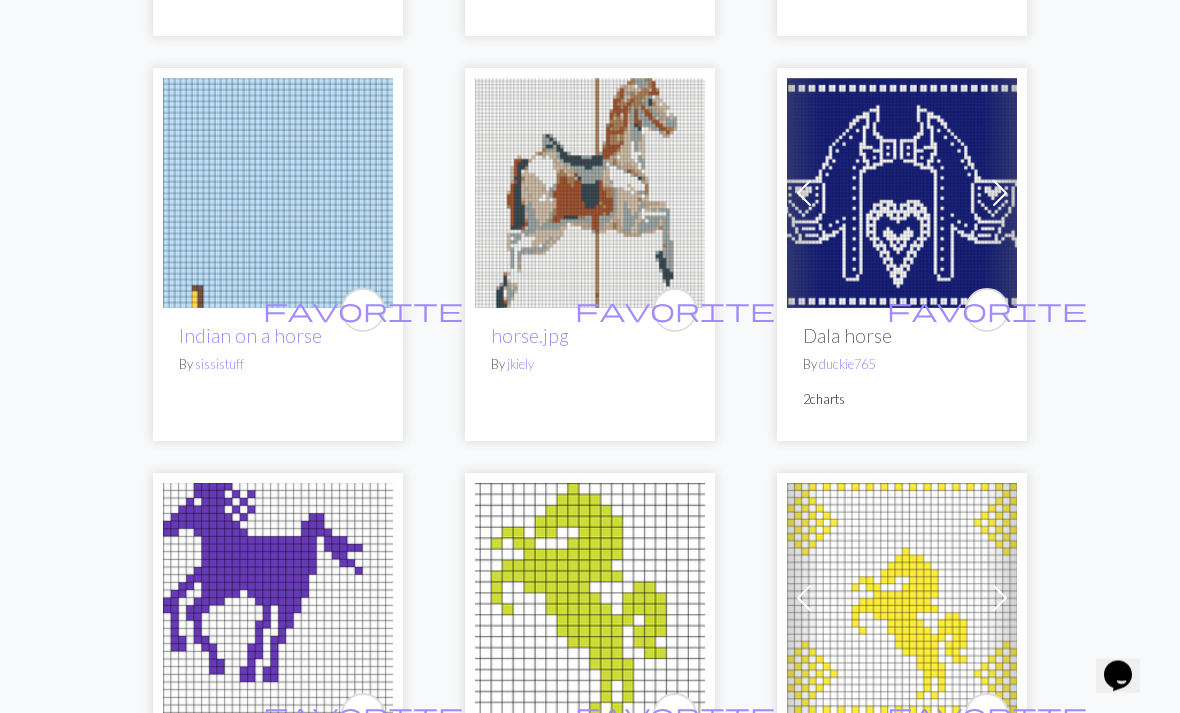 click on "favorite" at bounding box center [675, 310] 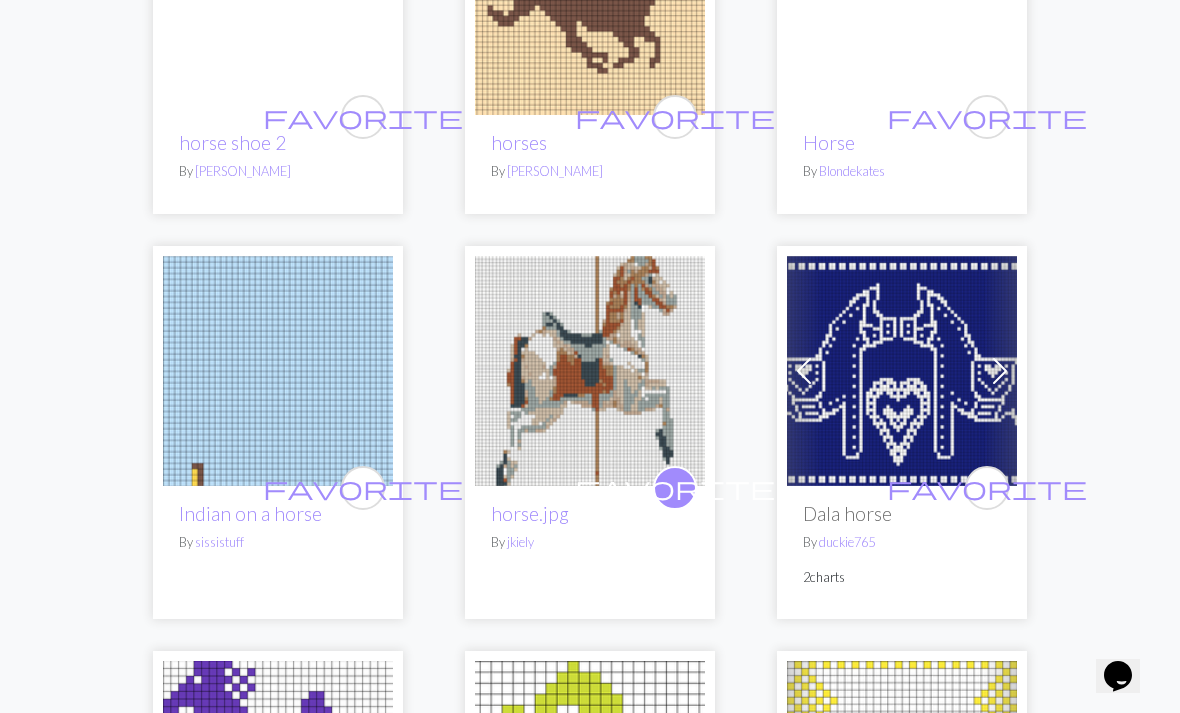 scroll, scrollTop: 4815, scrollLeft: 0, axis: vertical 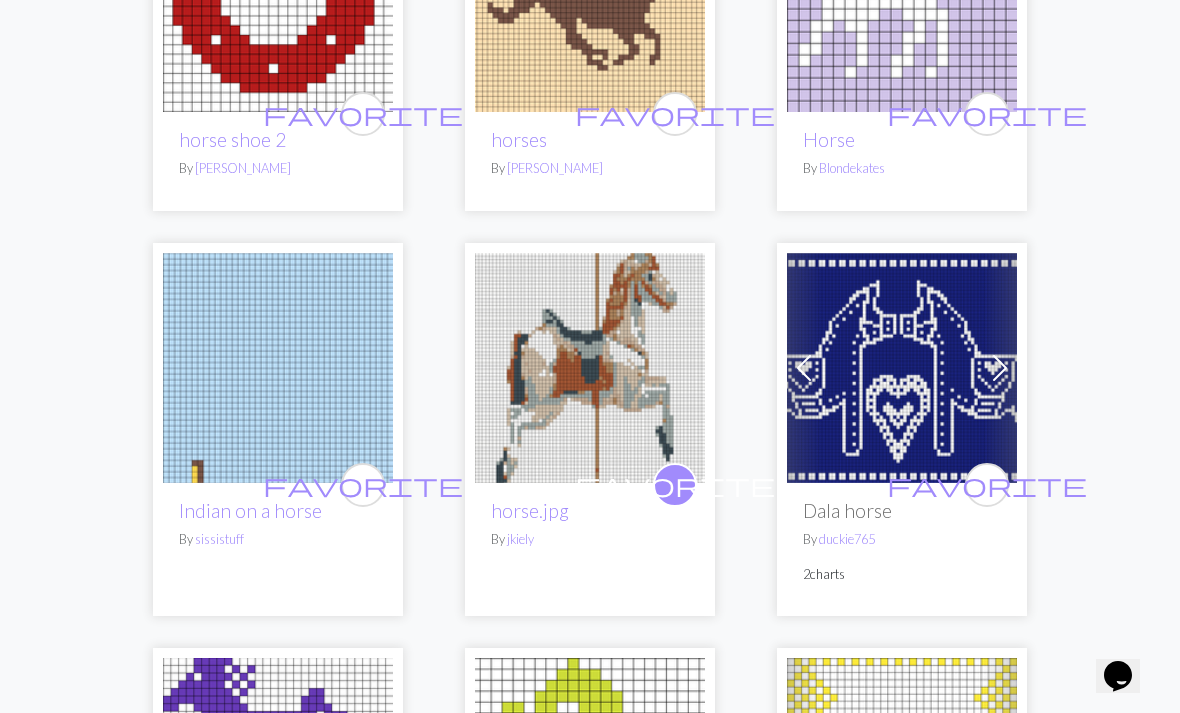 click at bounding box center (590, 368) 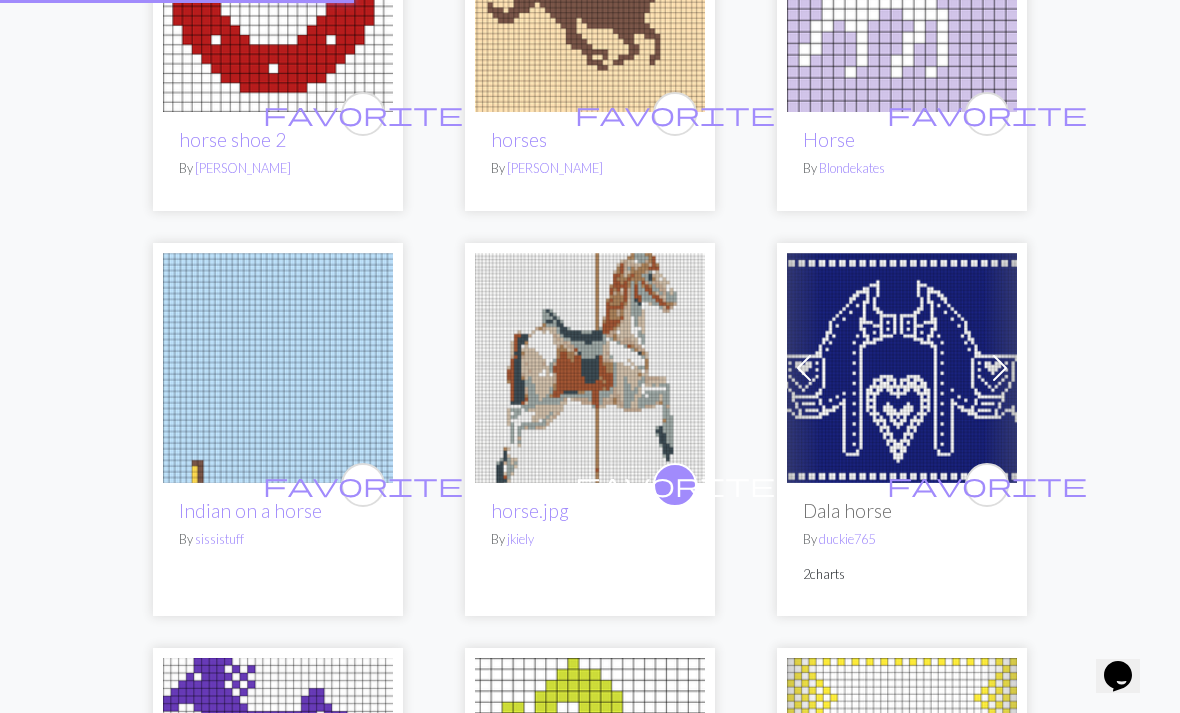 scroll, scrollTop: 0, scrollLeft: 0, axis: both 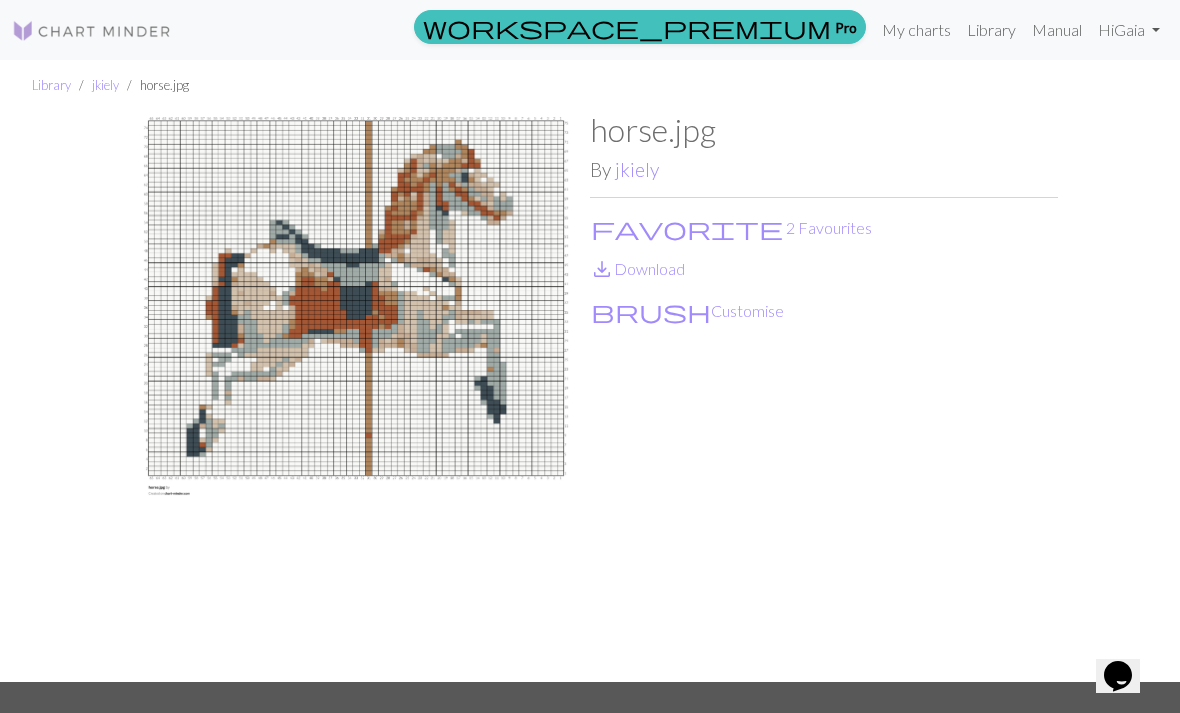 click on "brush Customise" at bounding box center [687, 311] 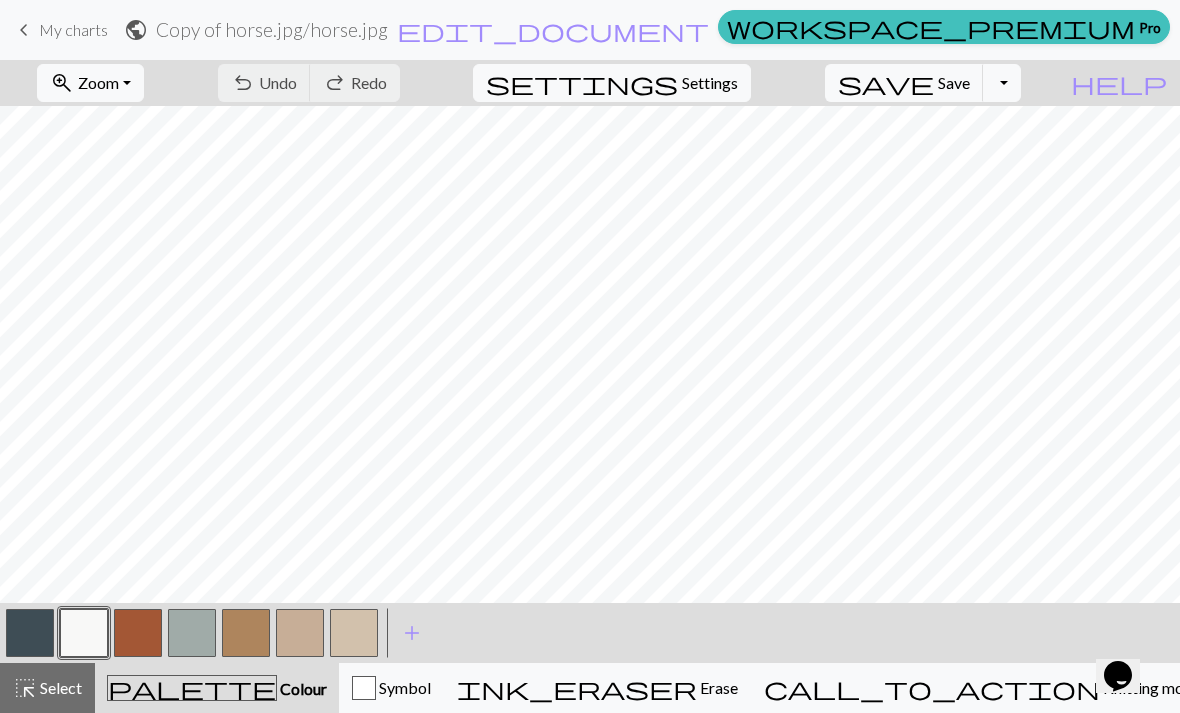click on "Save" at bounding box center [954, 82] 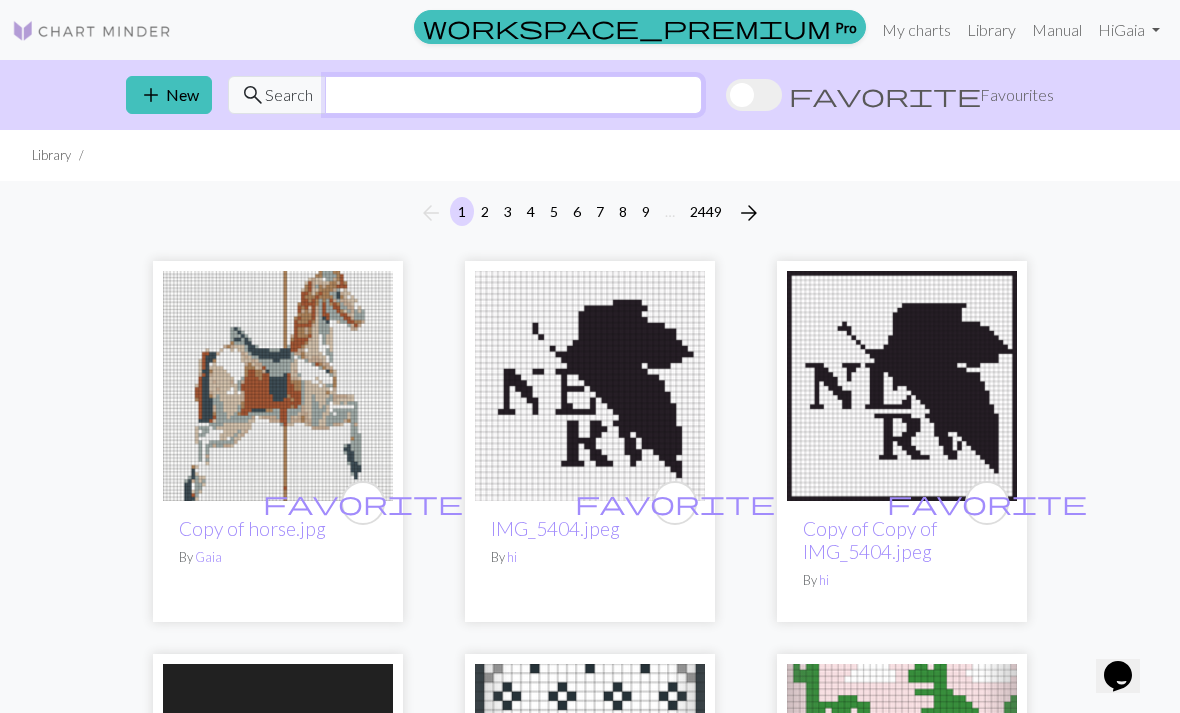 click at bounding box center [513, 95] 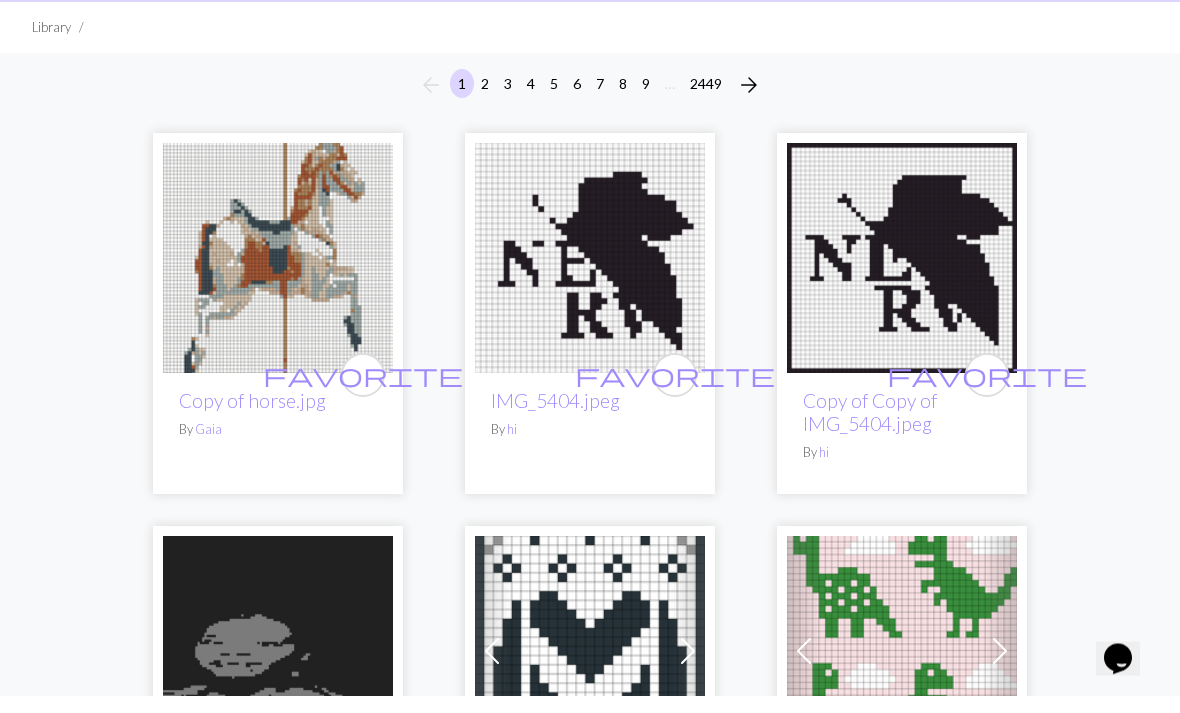 scroll, scrollTop: 0, scrollLeft: 0, axis: both 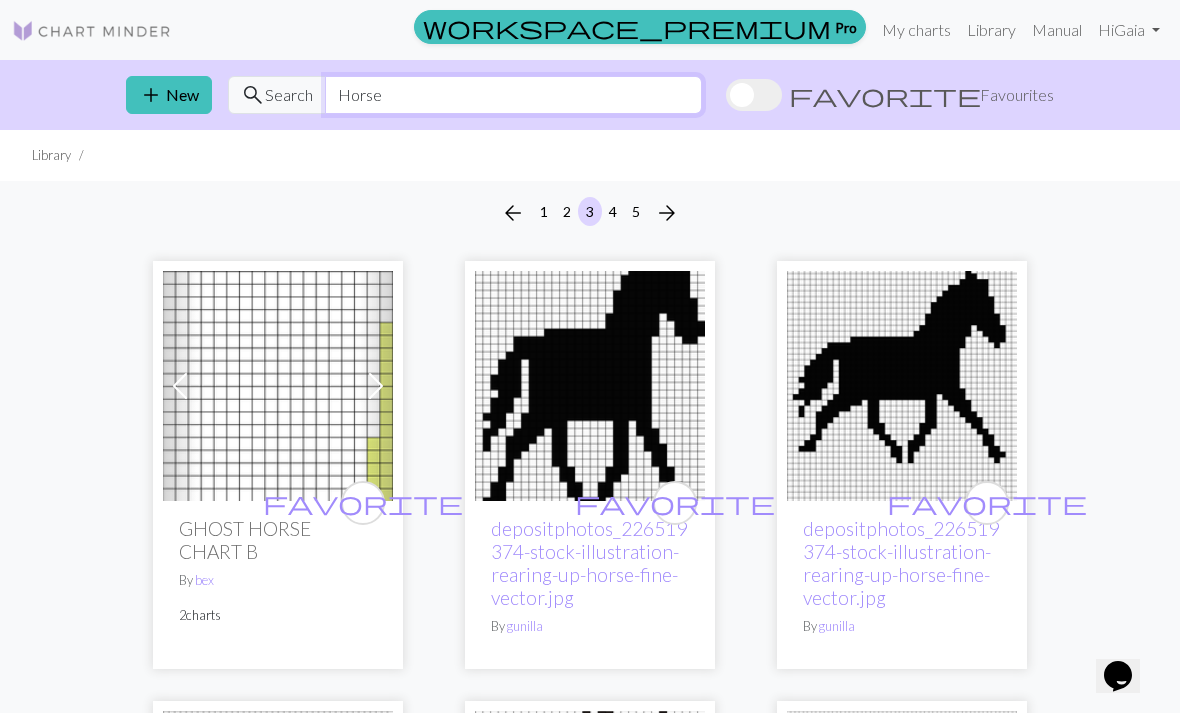 click on "Horse" at bounding box center [513, 95] 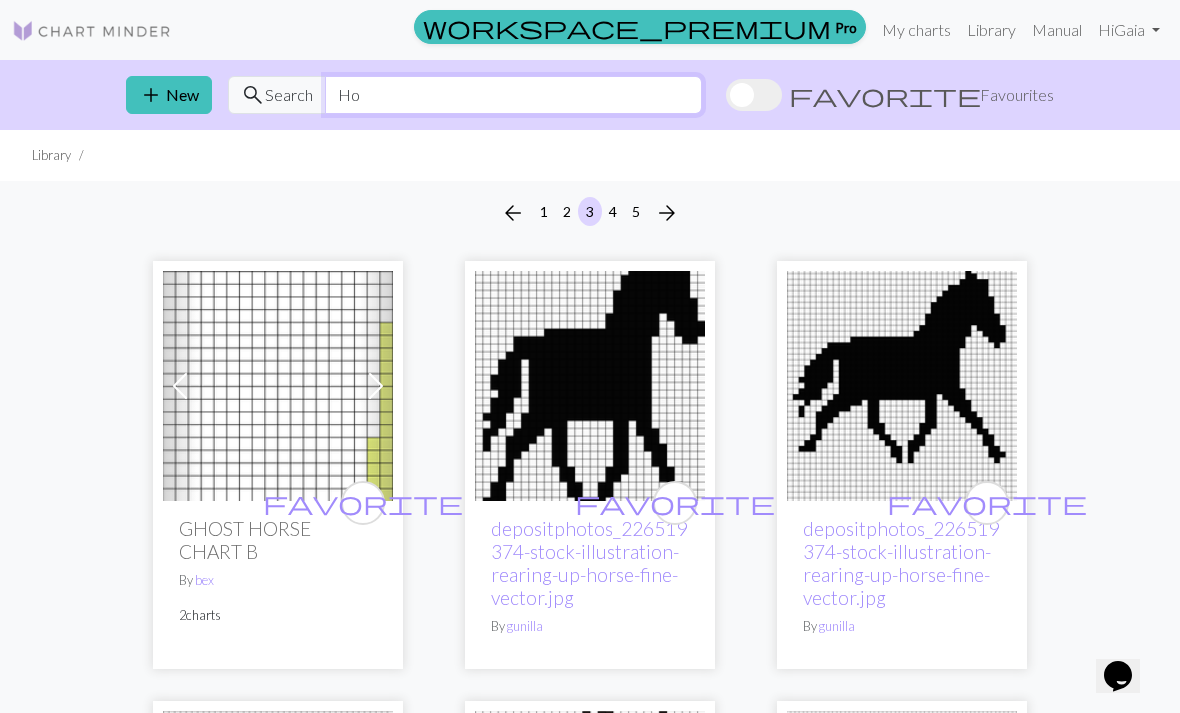 type on "H" 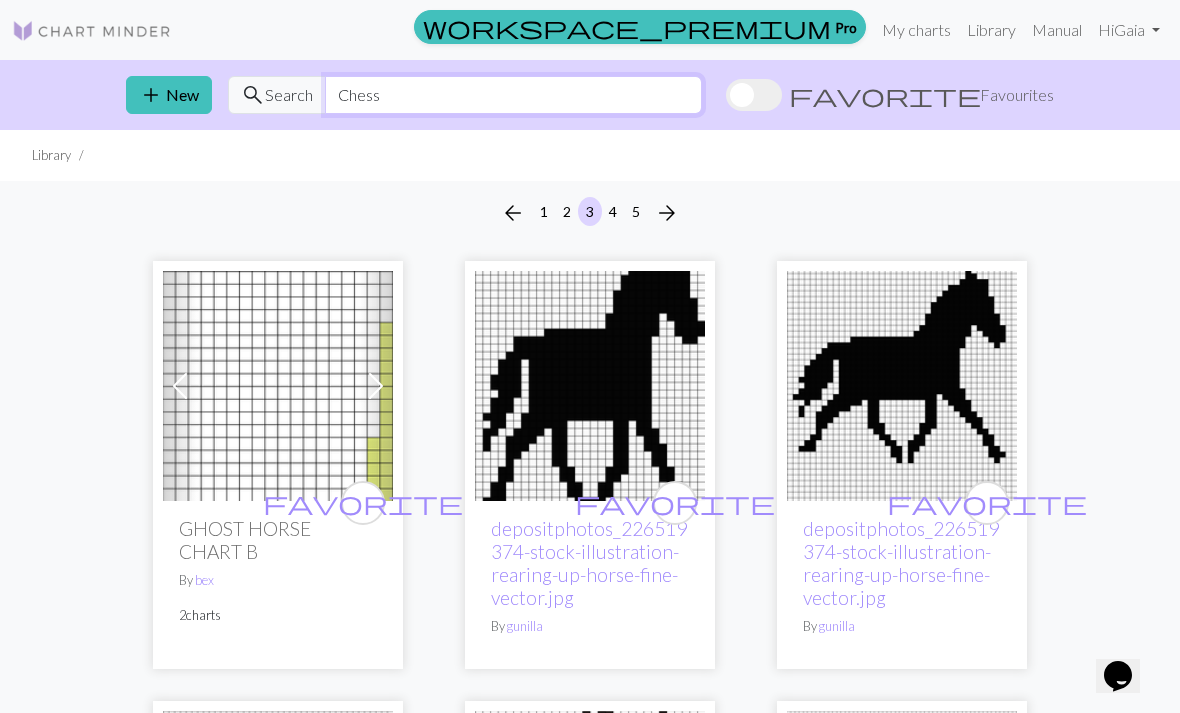 type on "Chess" 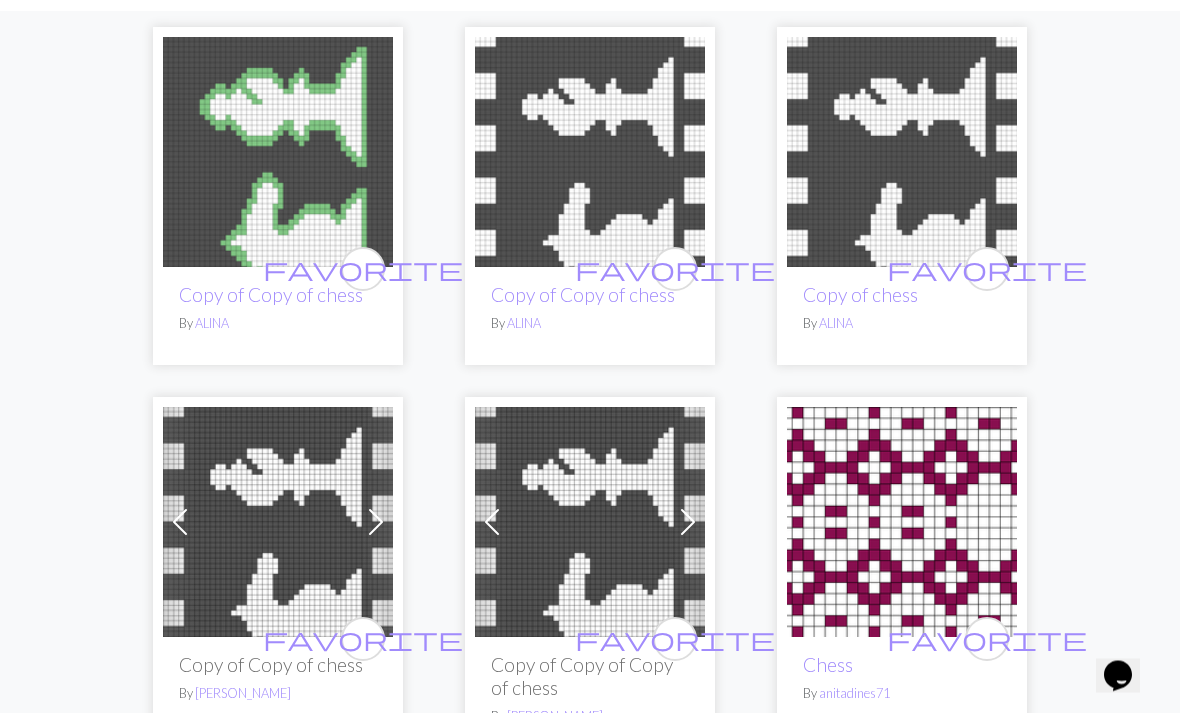 scroll, scrollTop: 151, scrollLeft: 0, axis: vertical 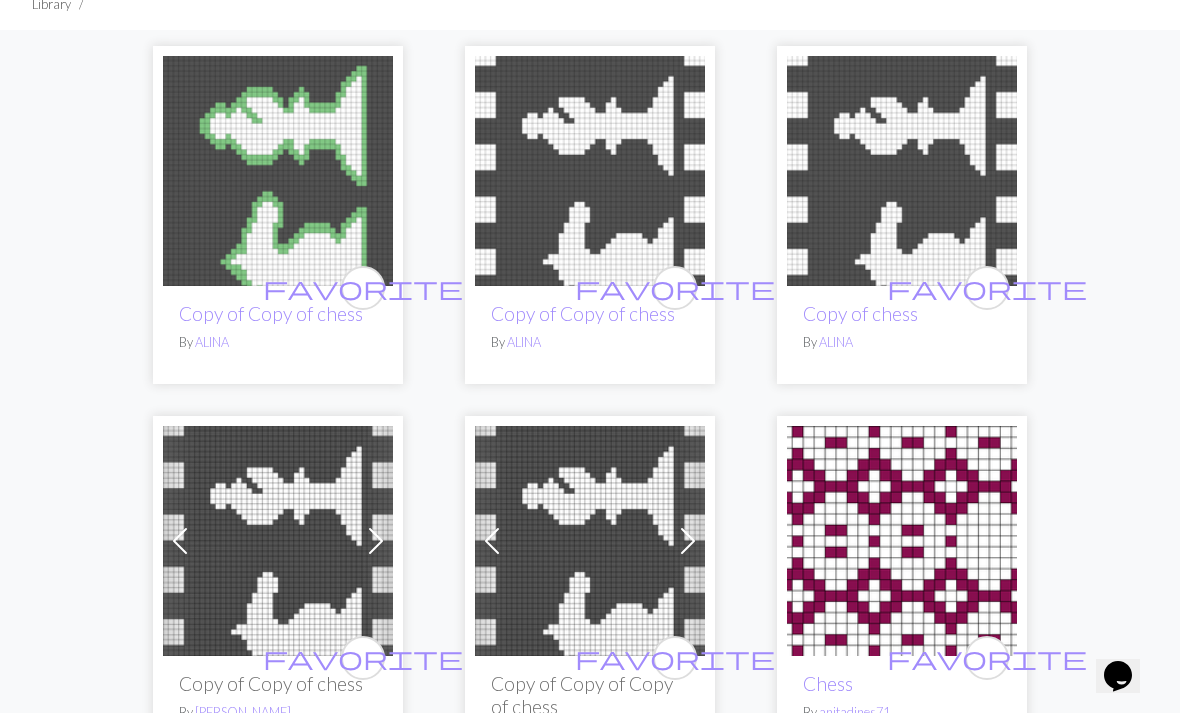 click at bounding box center (590, 171) 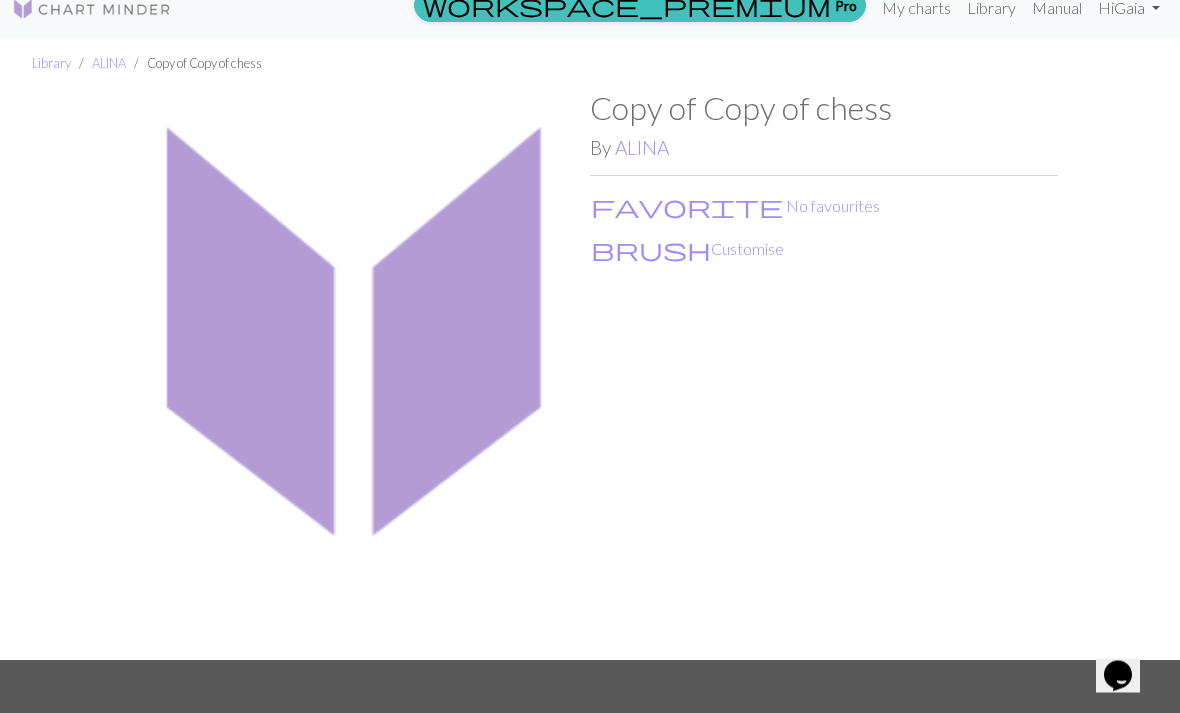 scroll, scrollTop: 0, scrollLeft: 0, axis: both 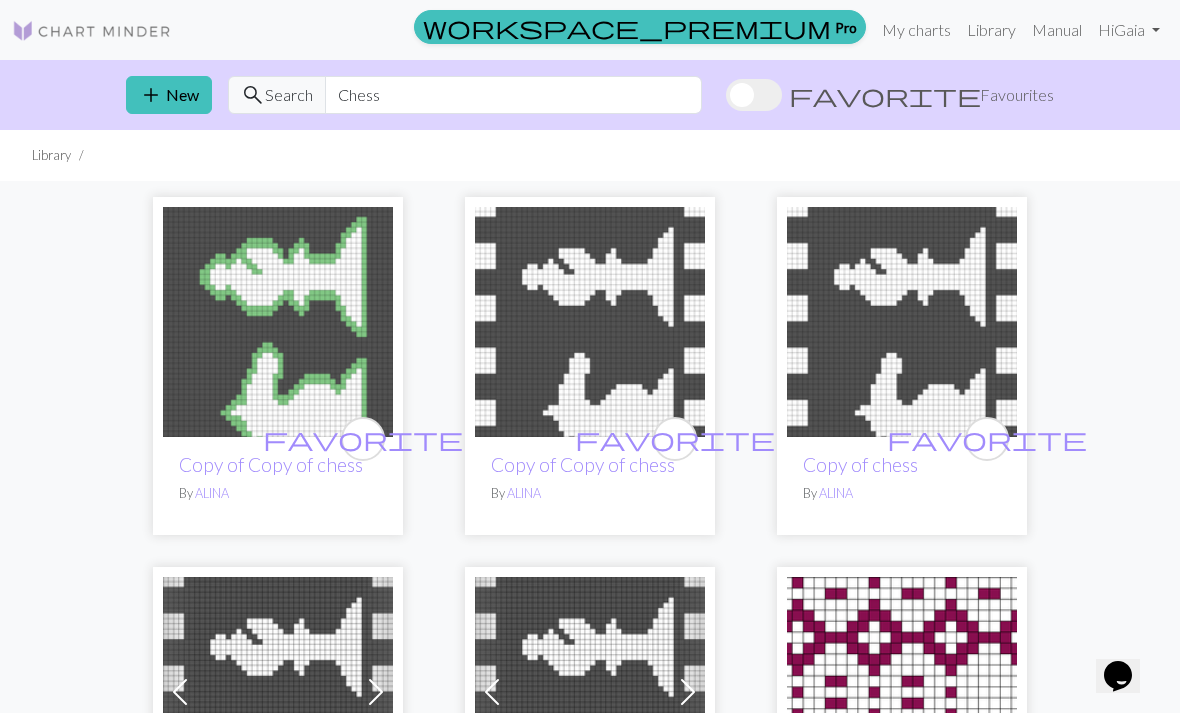 click at bounding box center [902, 322] 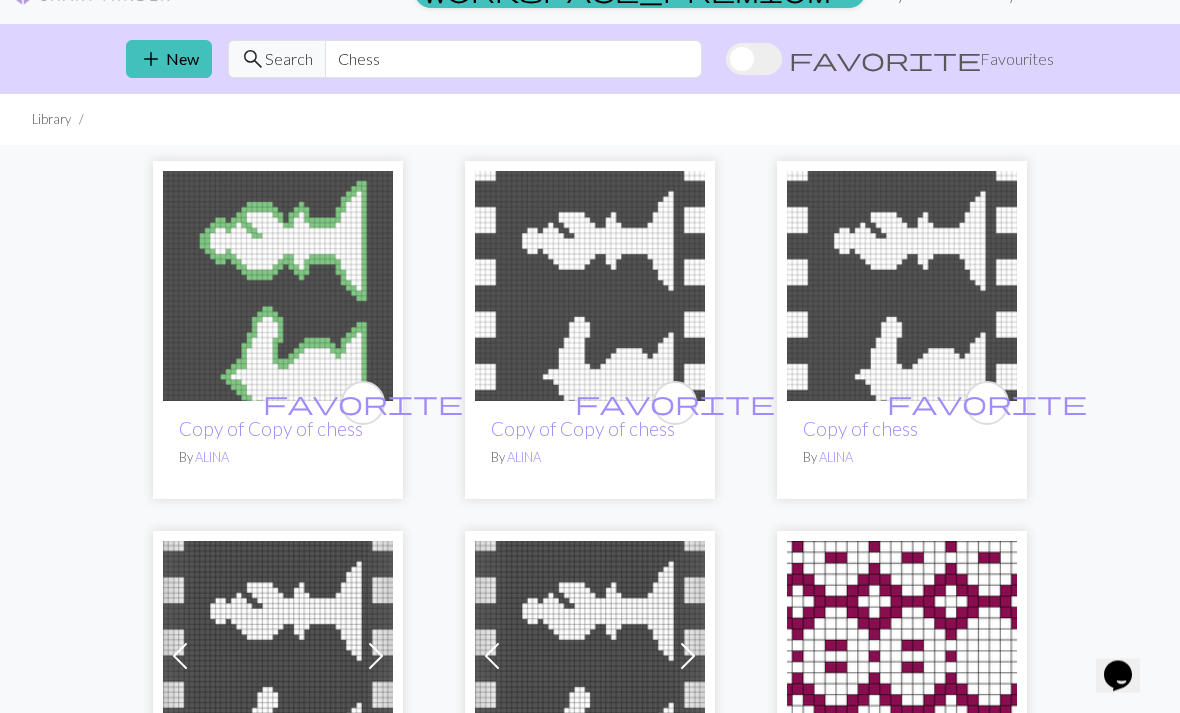 scroll, scrollTop: 0, scrollLeft: 0, axis: both 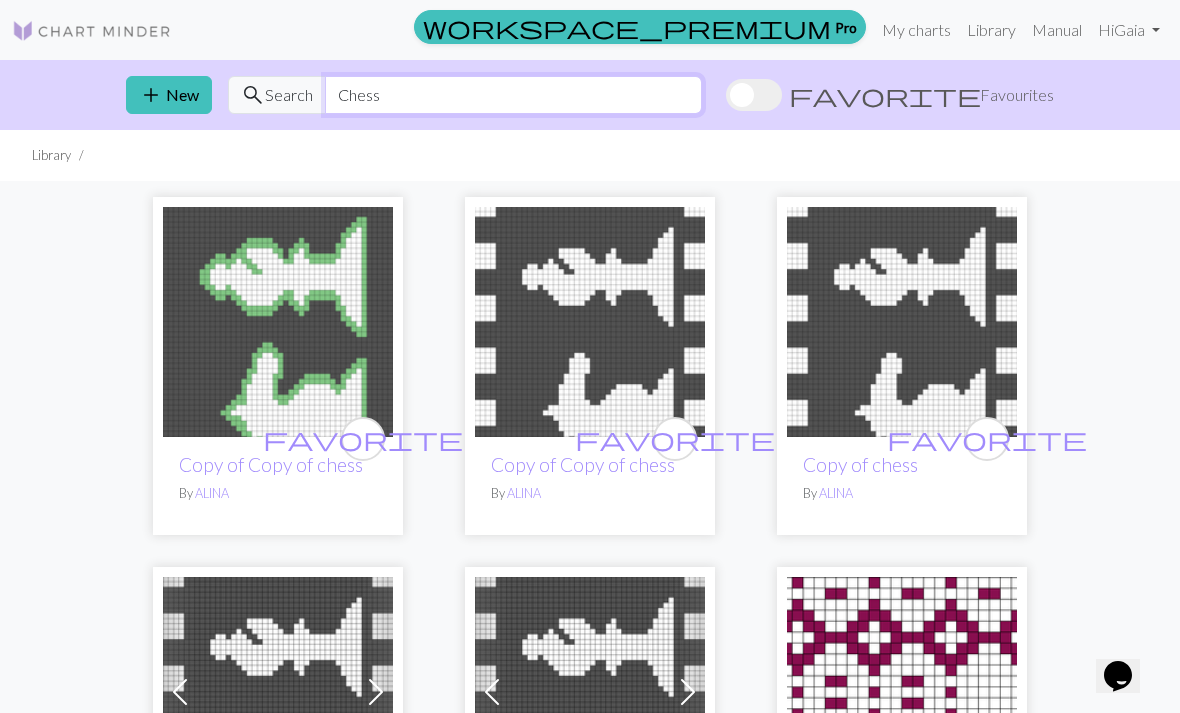click on "Chess" at bounding box center [513, 95] 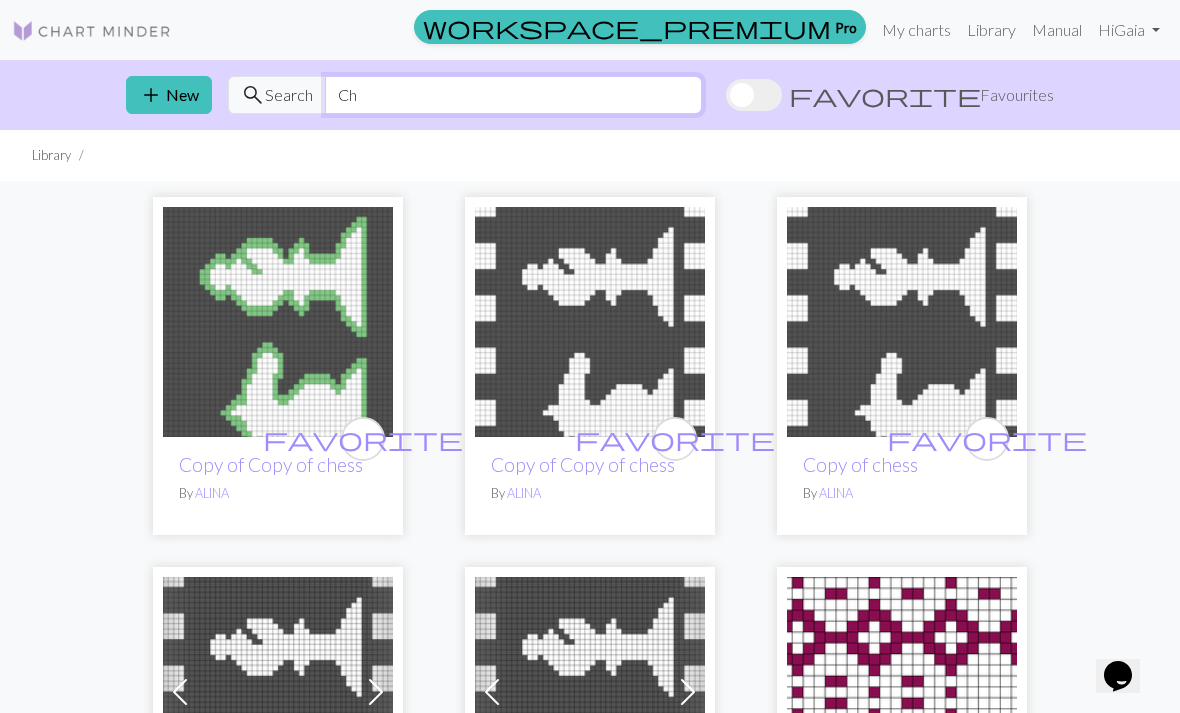 type on "C" 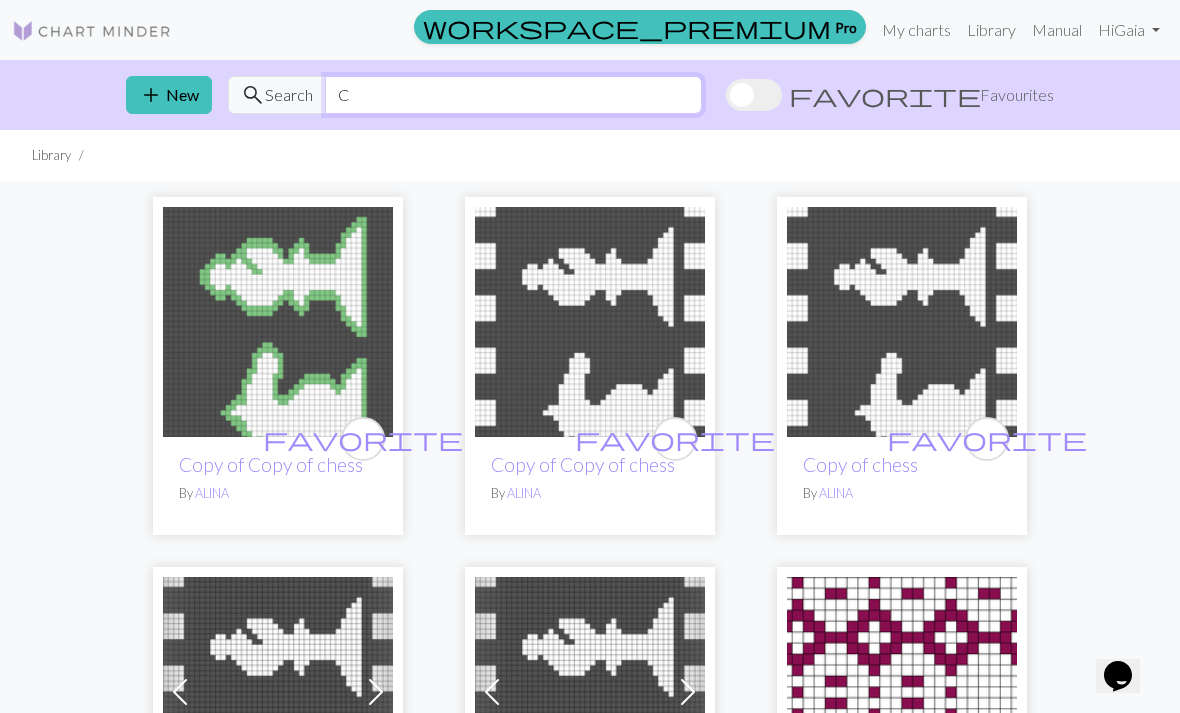 type 